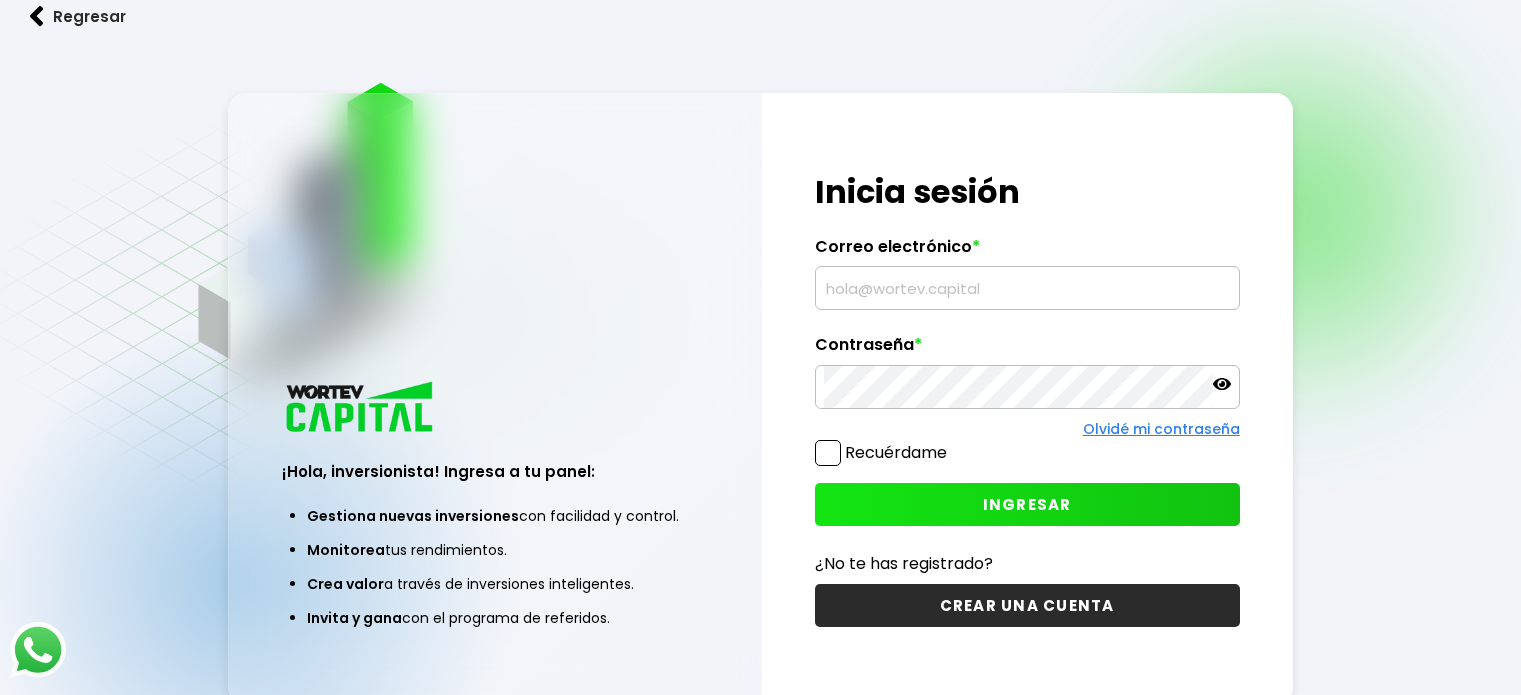scroll, scrollTop: 0, scrollLeft: 0, axis: both 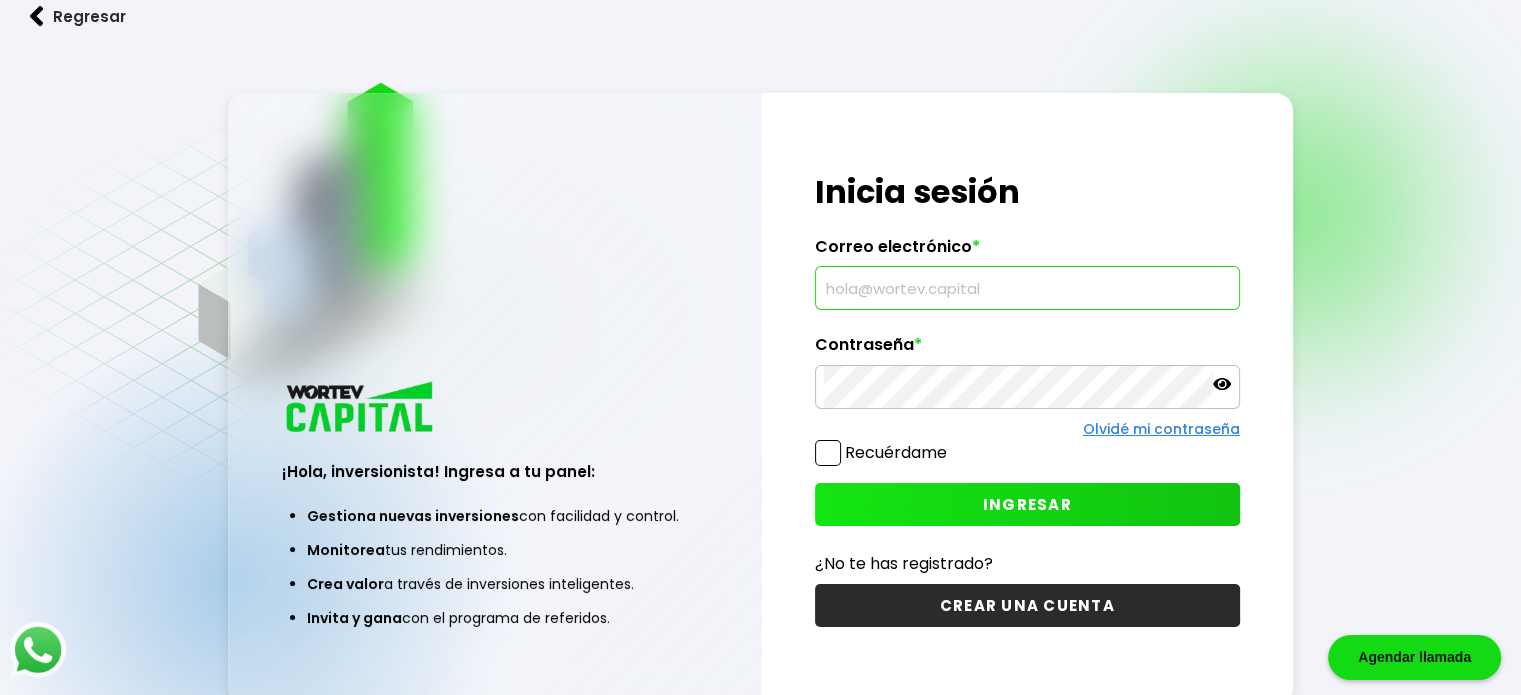 click at bounding box center (1027, 288) 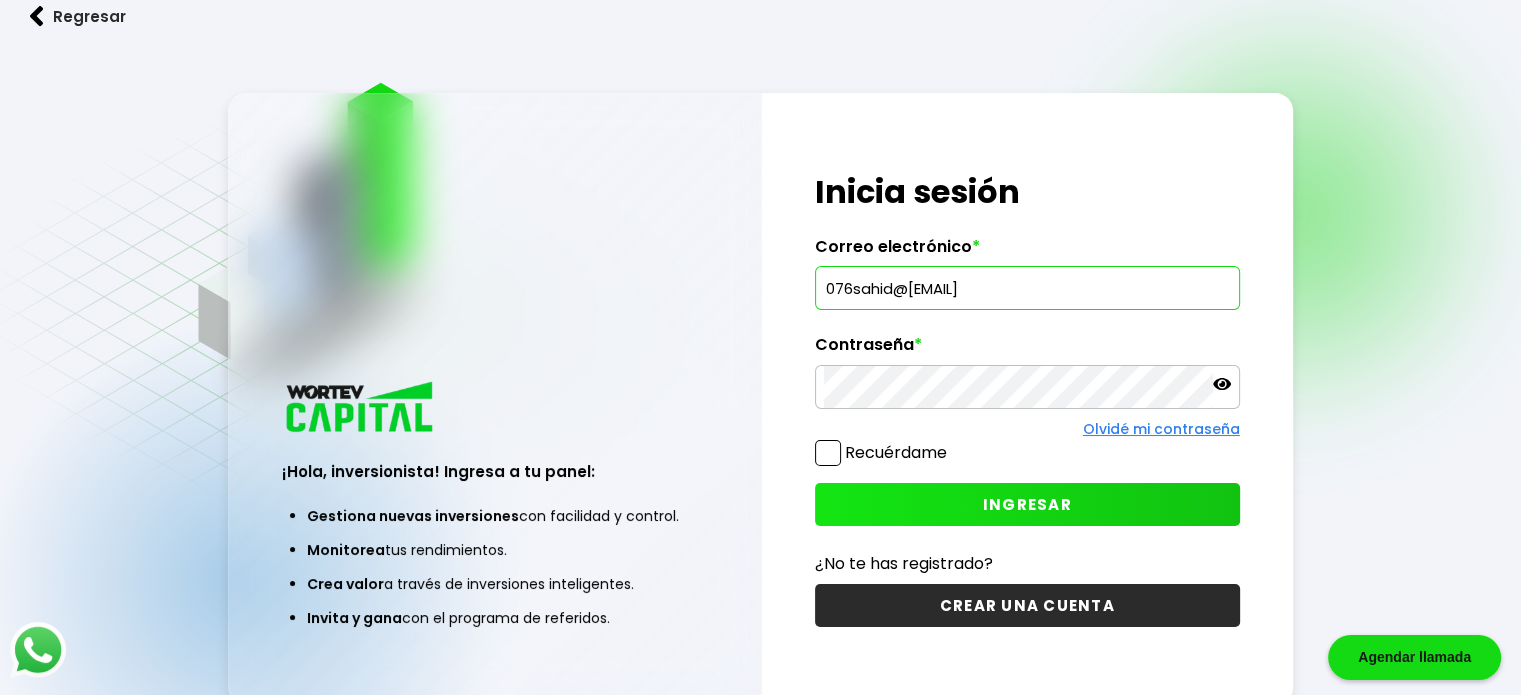 type on "076sahid@[EMAIL]" 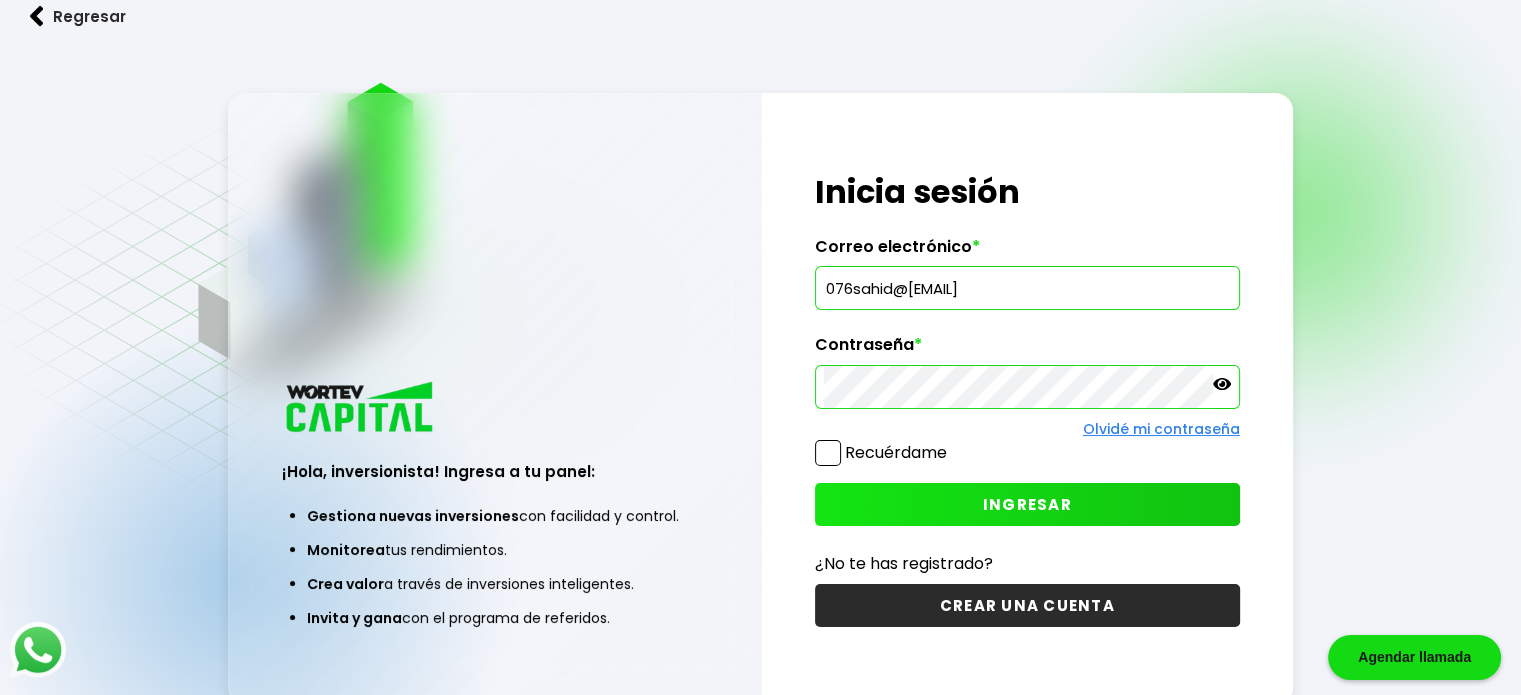 click on "INGRESAR" at bounding box center (1027, 504) 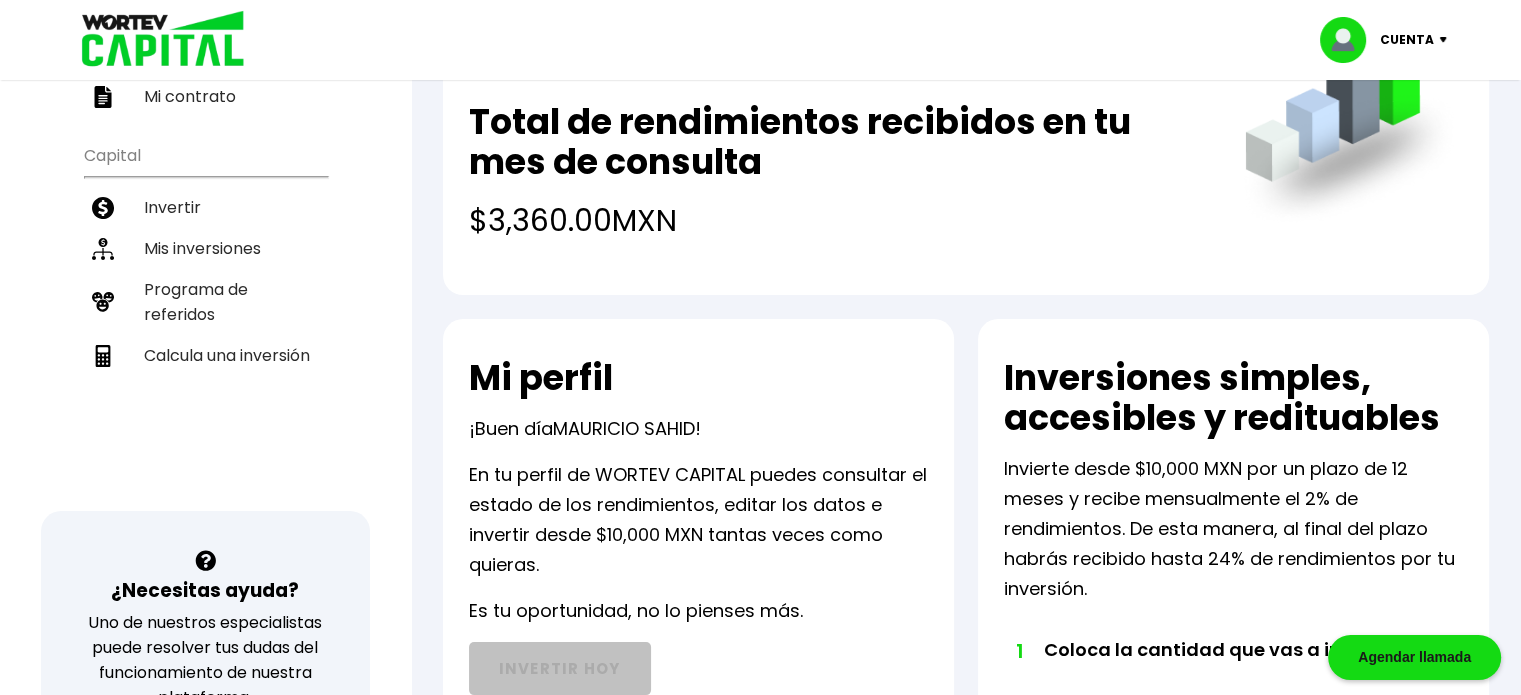 scroll, scrollTop: 0, scrollLeft: 0, axis: both 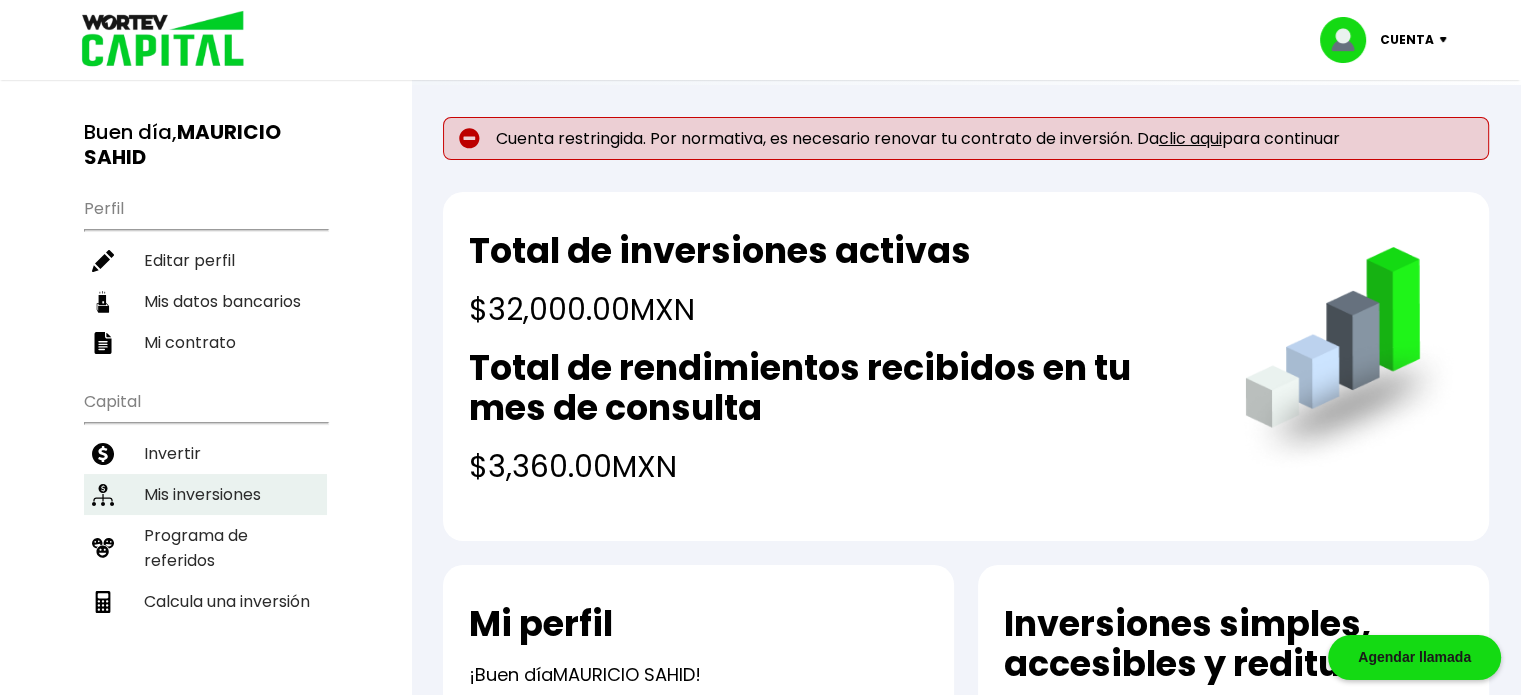 click on "Mis inversiones" at bounding box center (205, 494) 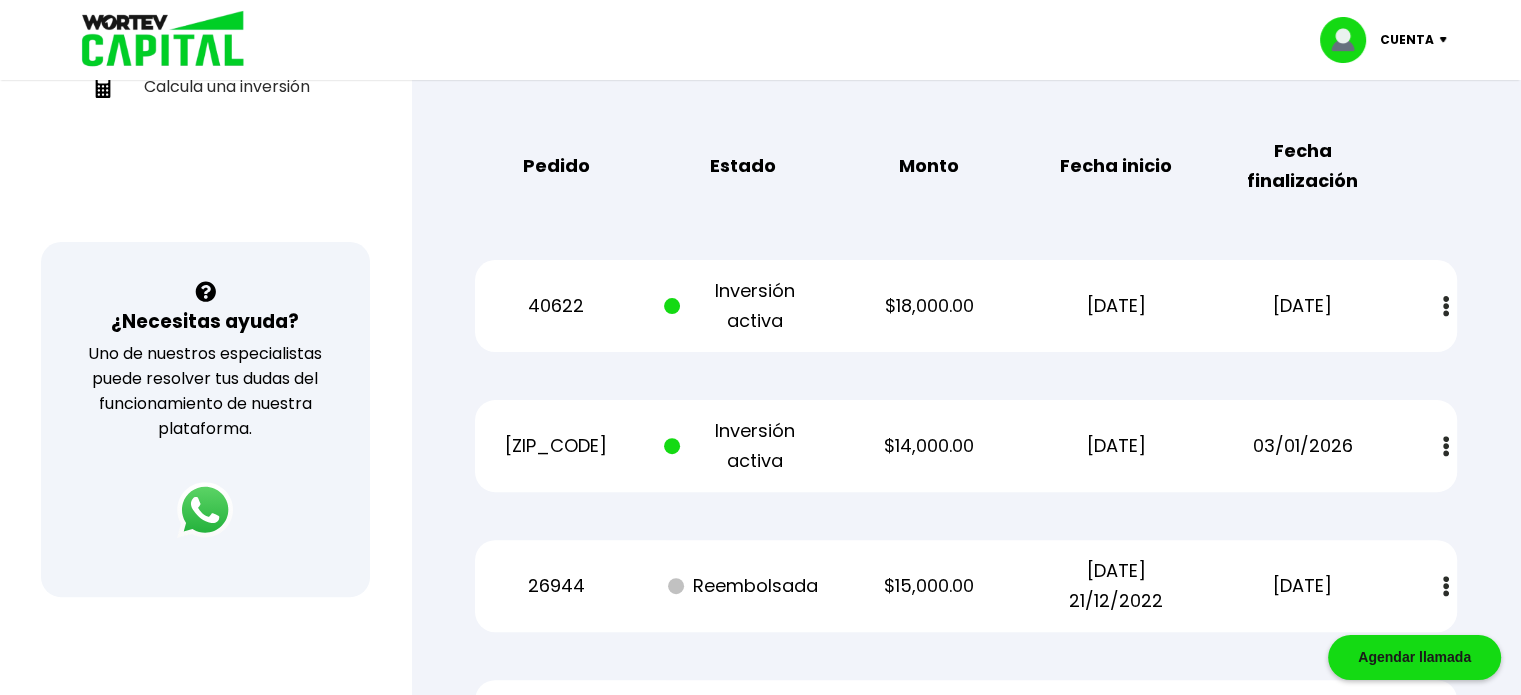 scroll, scrollTop: 513, scrollLeft: 0, axis: vertical 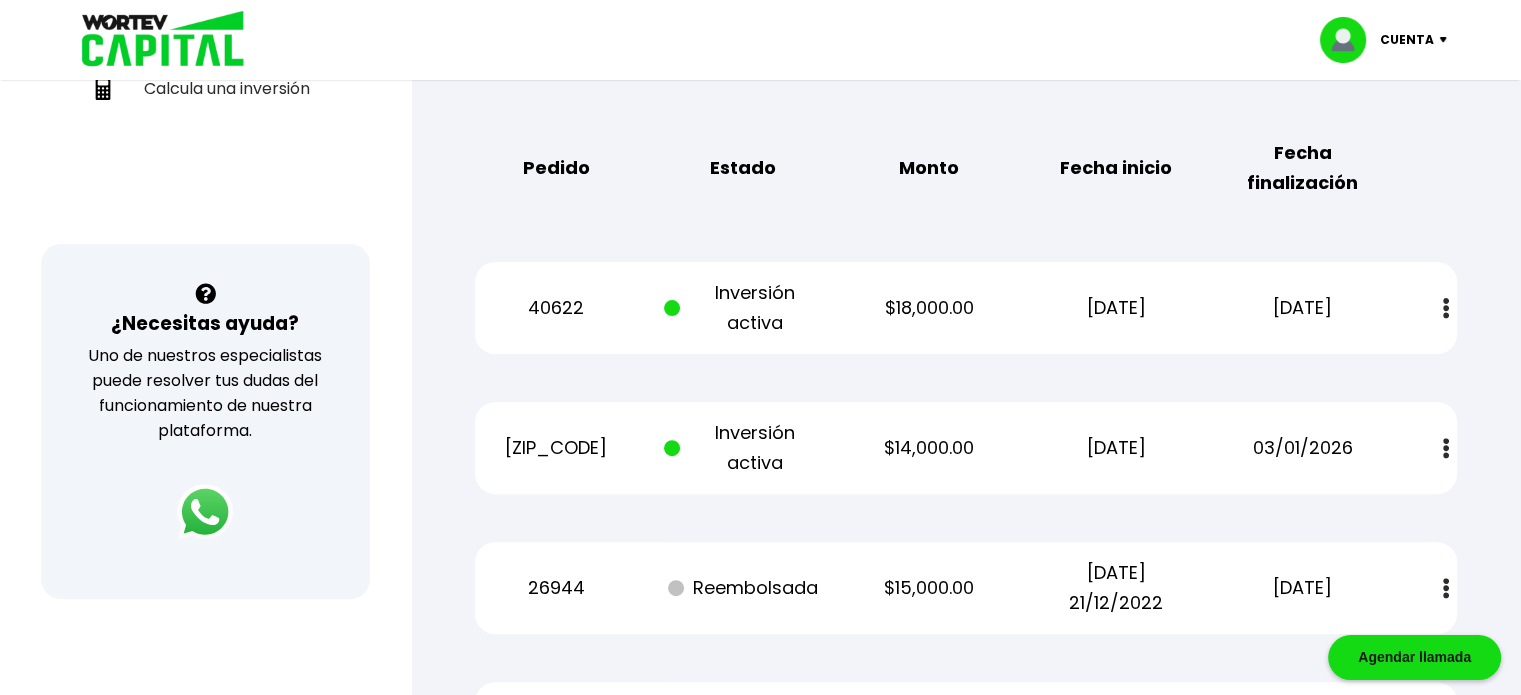 click at bounding box center (1446, 448) 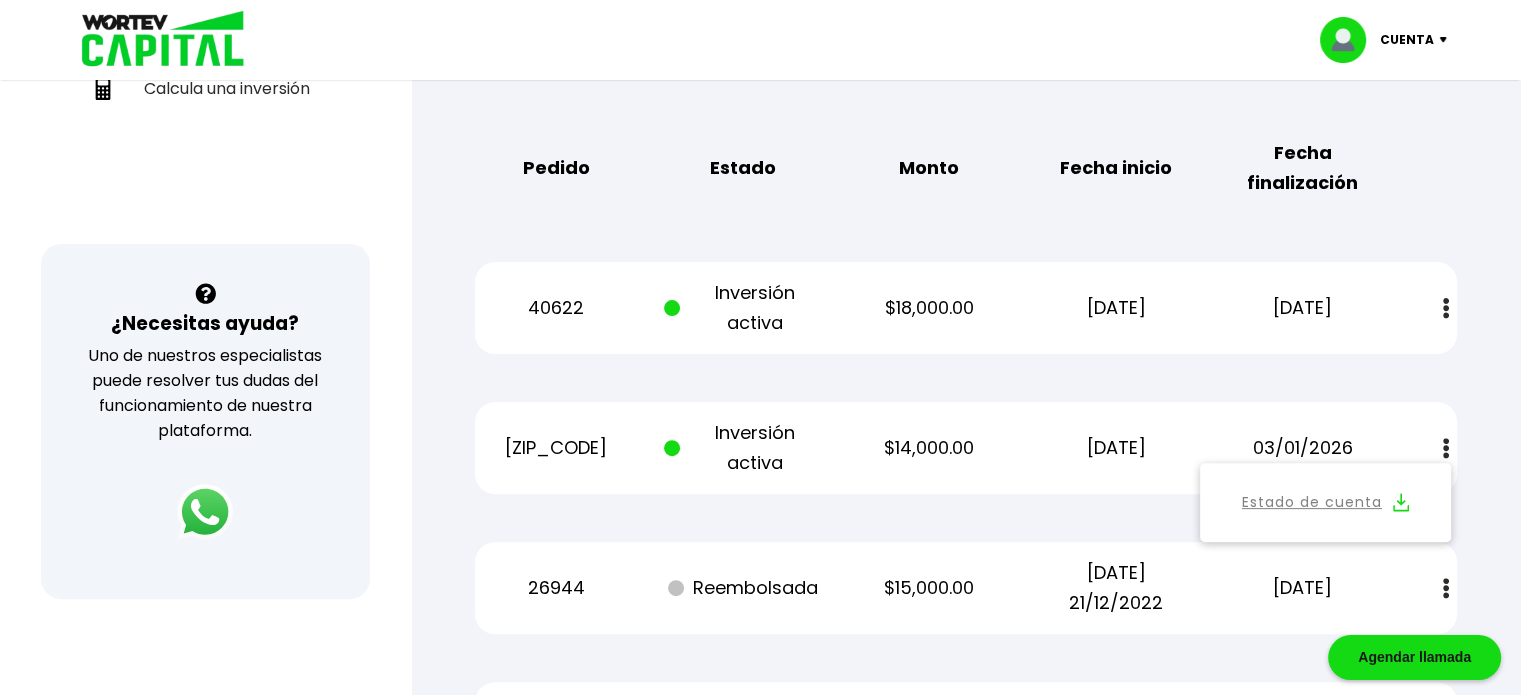 click on "Estado de cuenta" at bounding box center (1312, 502) 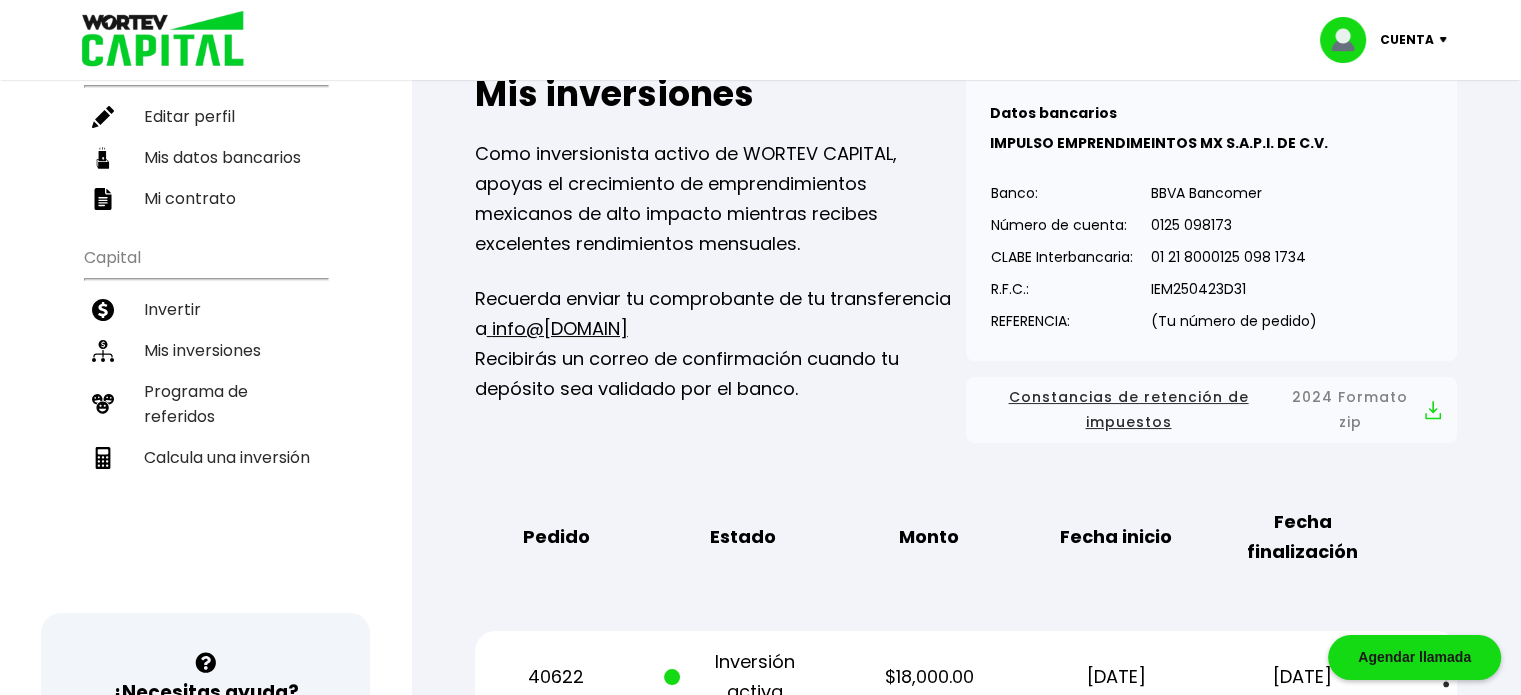 scroll, scrollTop: 0, scrollLeft: 0, axis: both 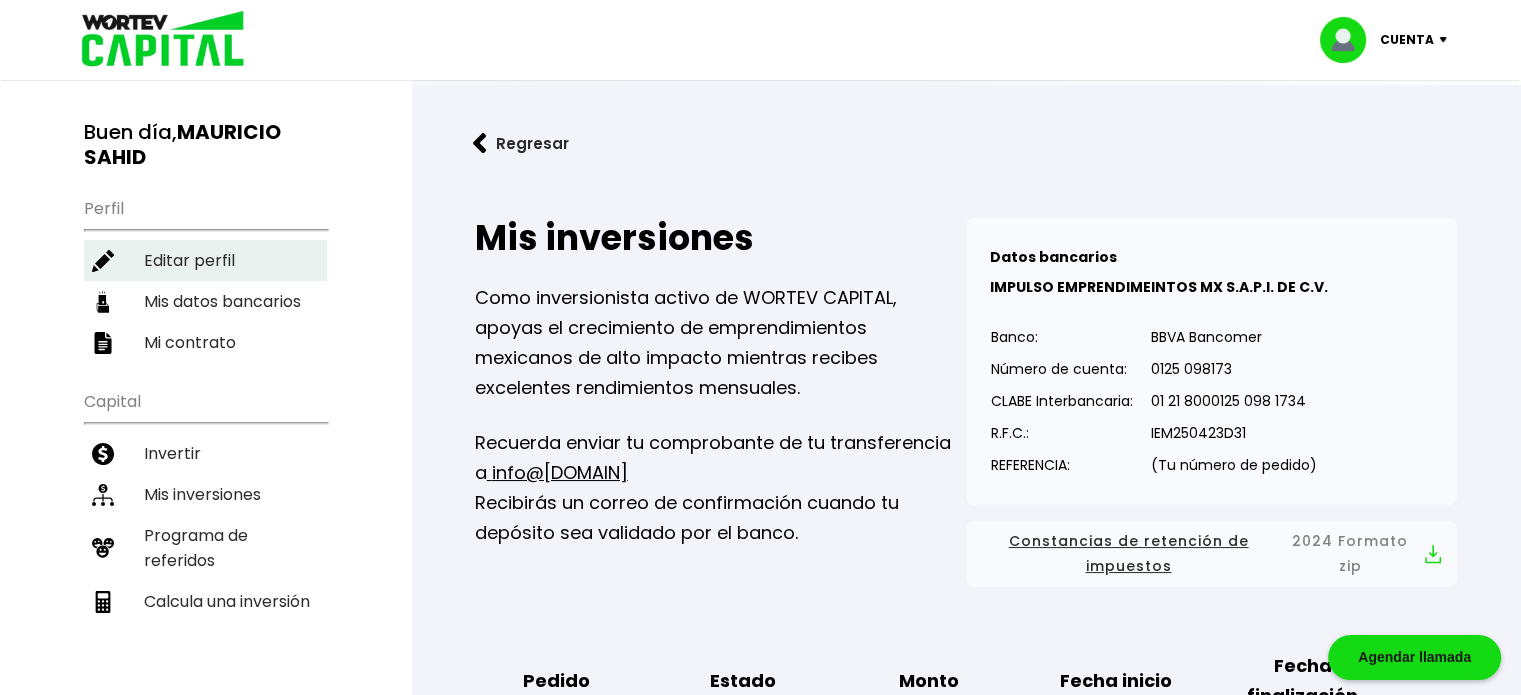 click on "Editar perfil" at bounding box center [205, 260] 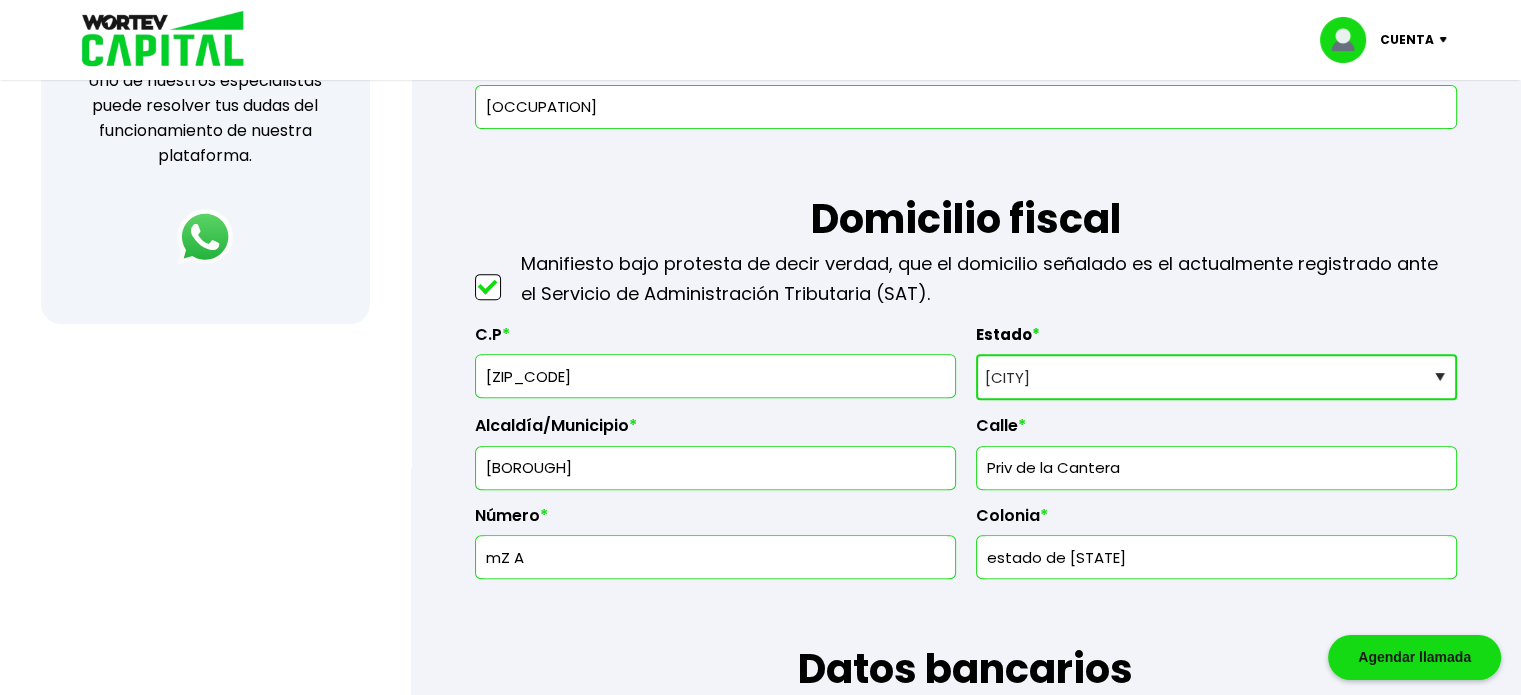 scroll, scrollTop: 794, scrollLeft: 0, axis: vertical 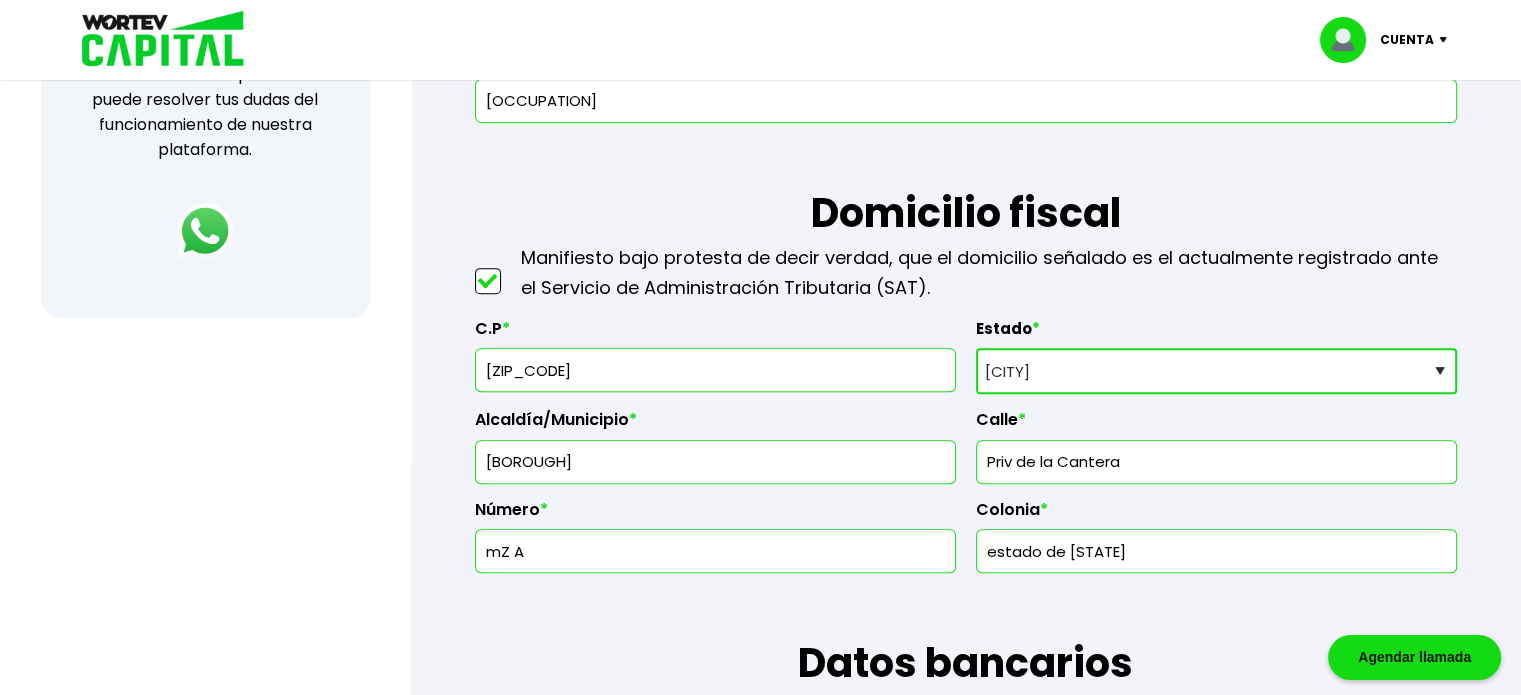 click at bounding box center (488, 281) 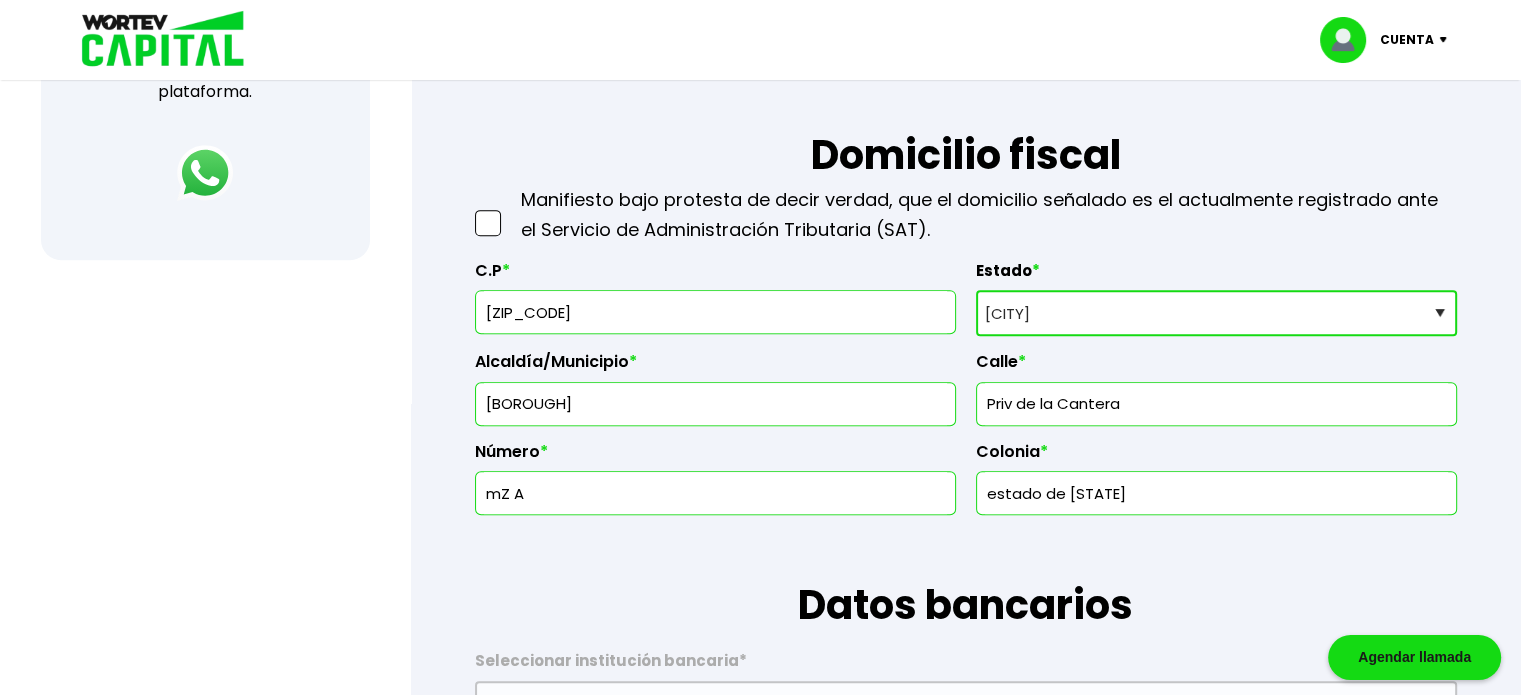 scroll, scrollTop: 854, scrollLeft: 0, axis: vertical 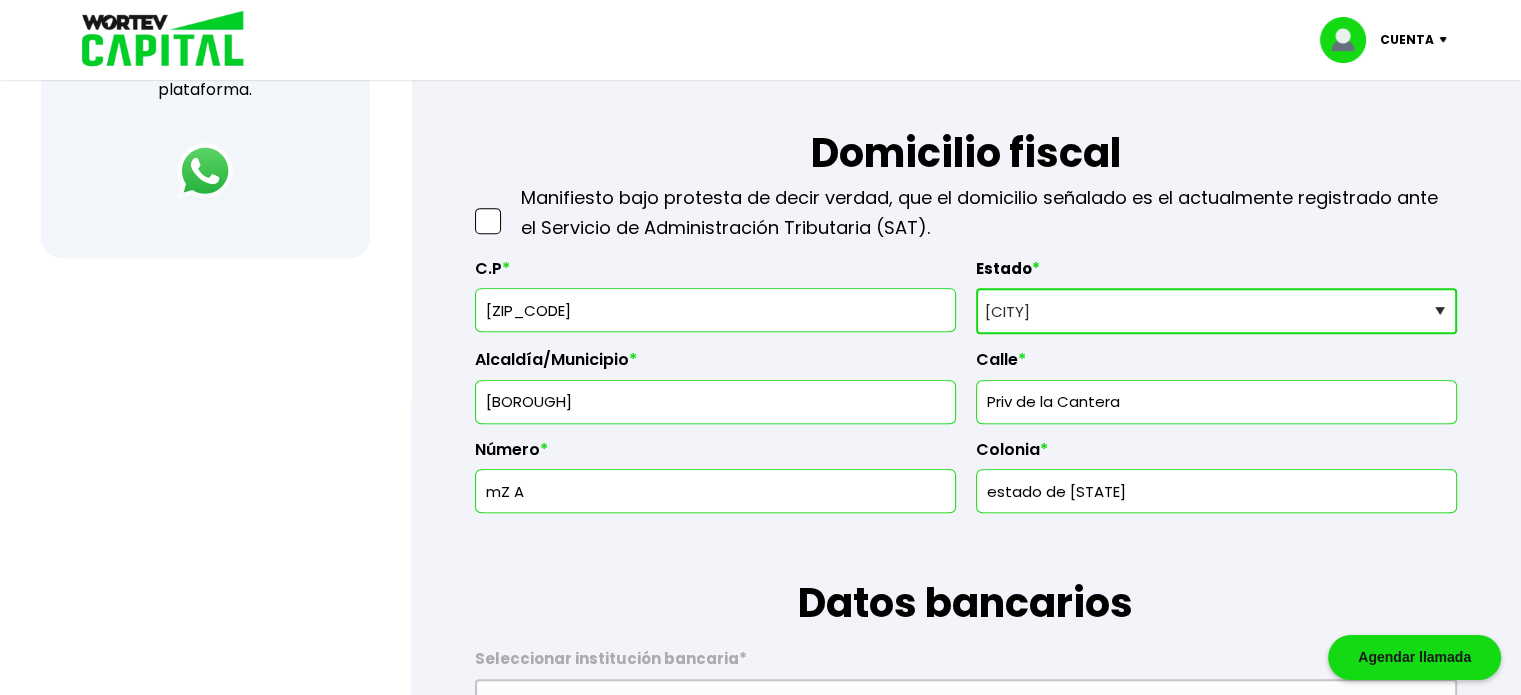 click at bounding box center (488, 221) 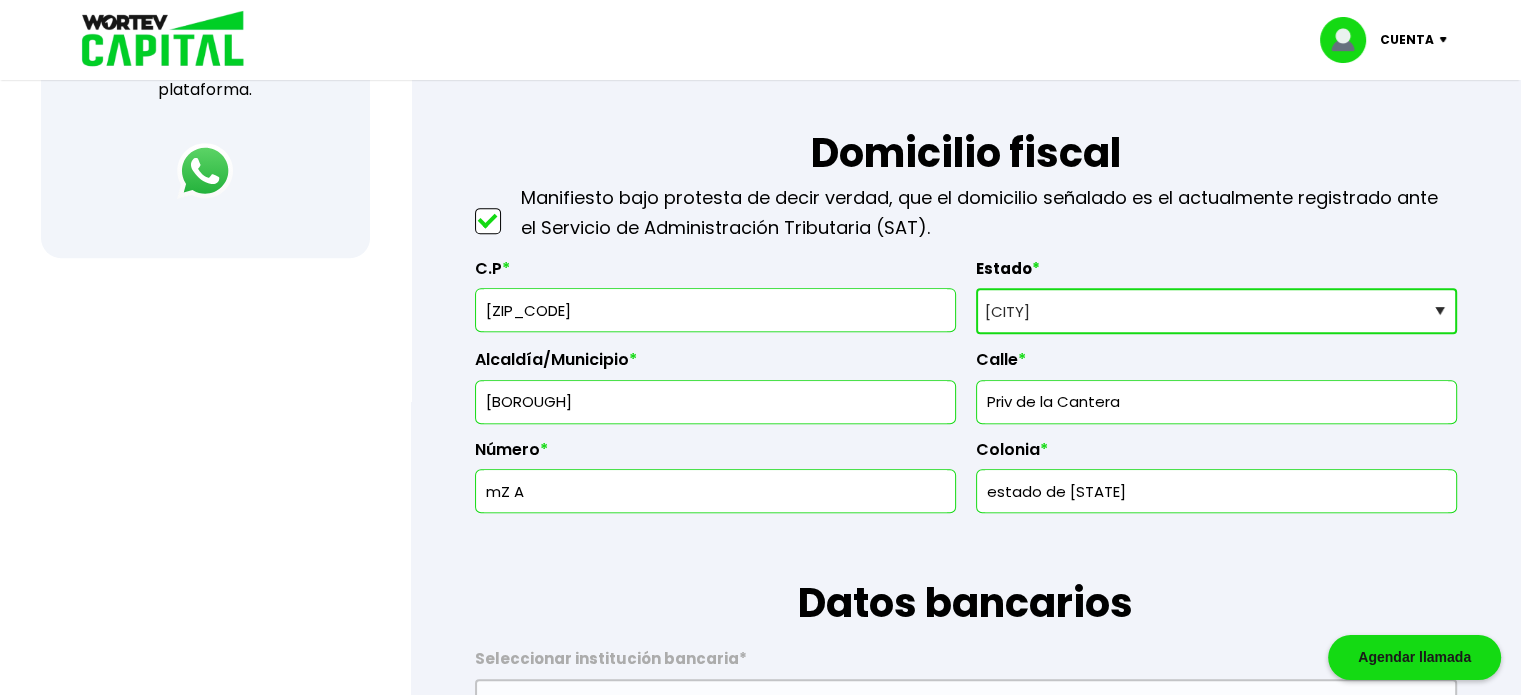 click on "Priv de la Cantera" at bounding box center [1216, 402] 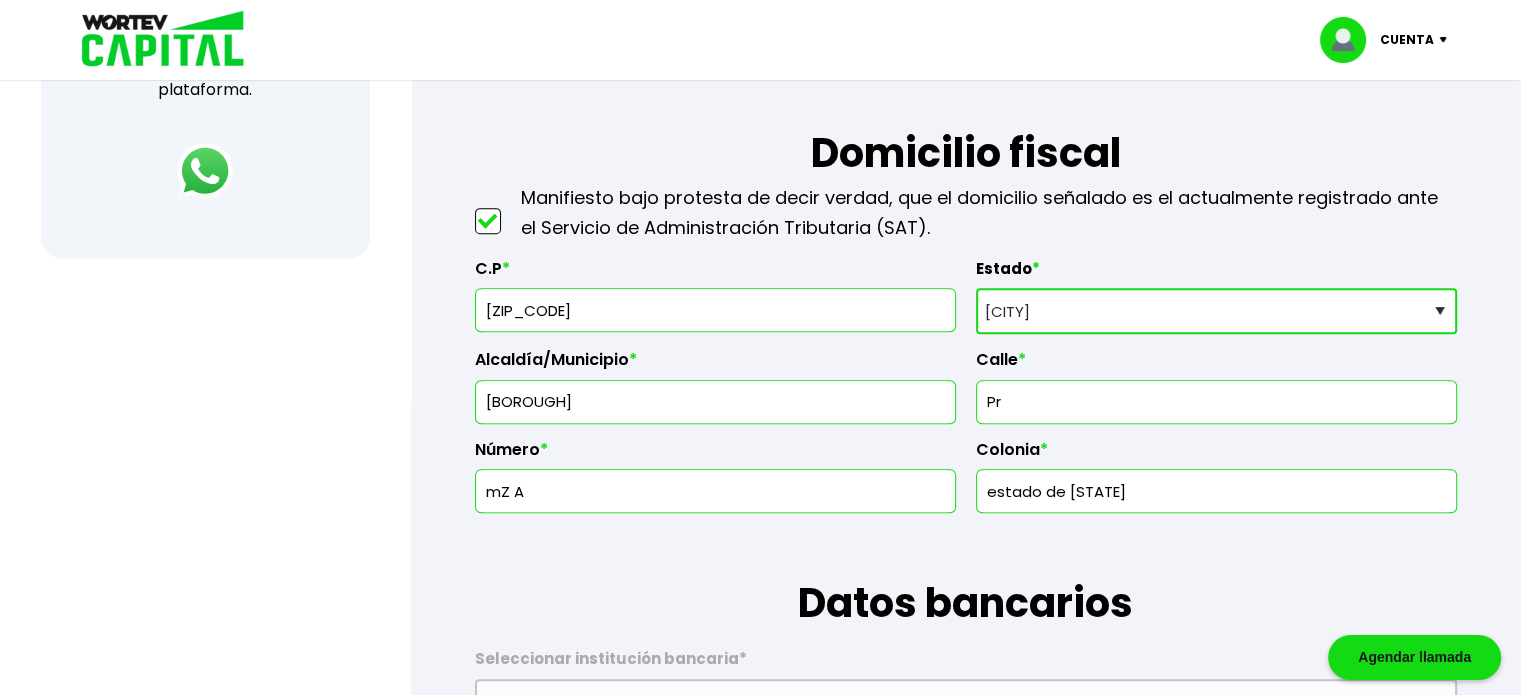 type on "P" 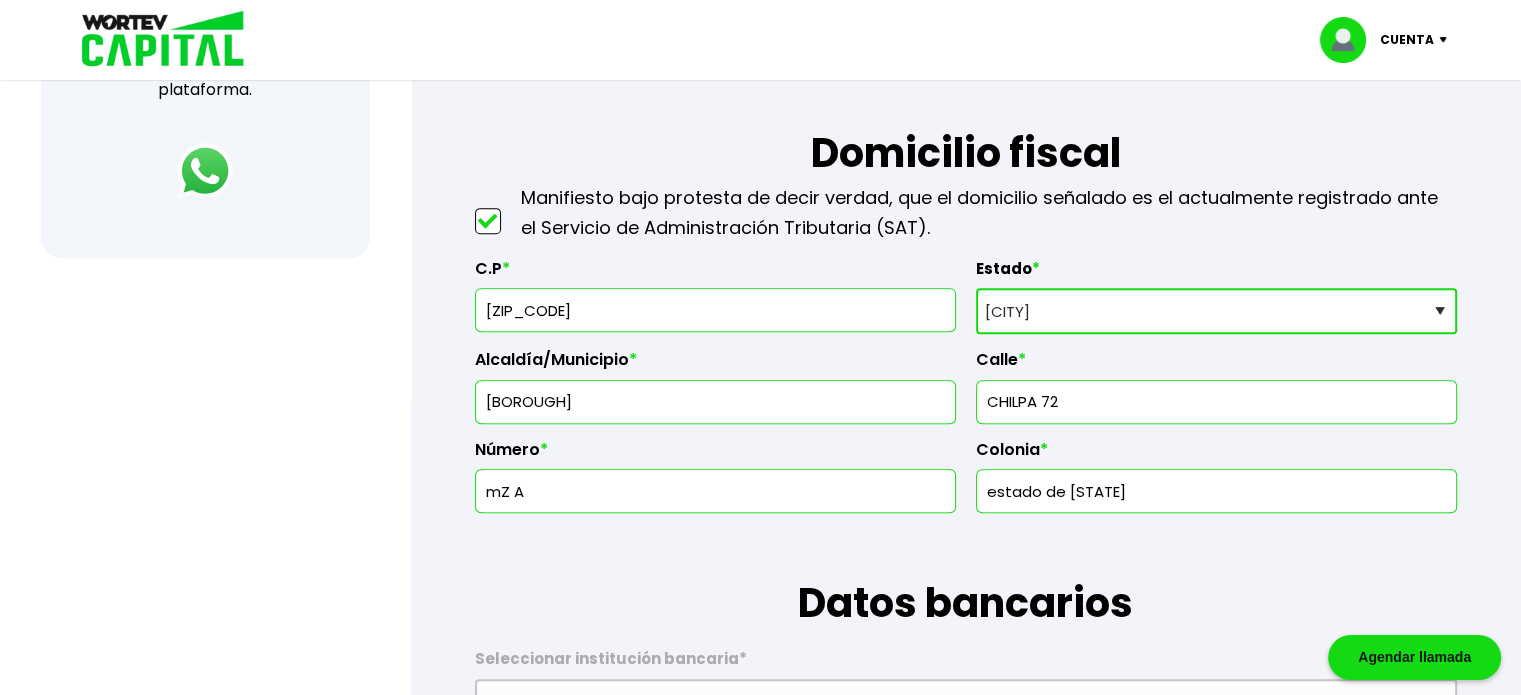 type on "CHILPA 72" 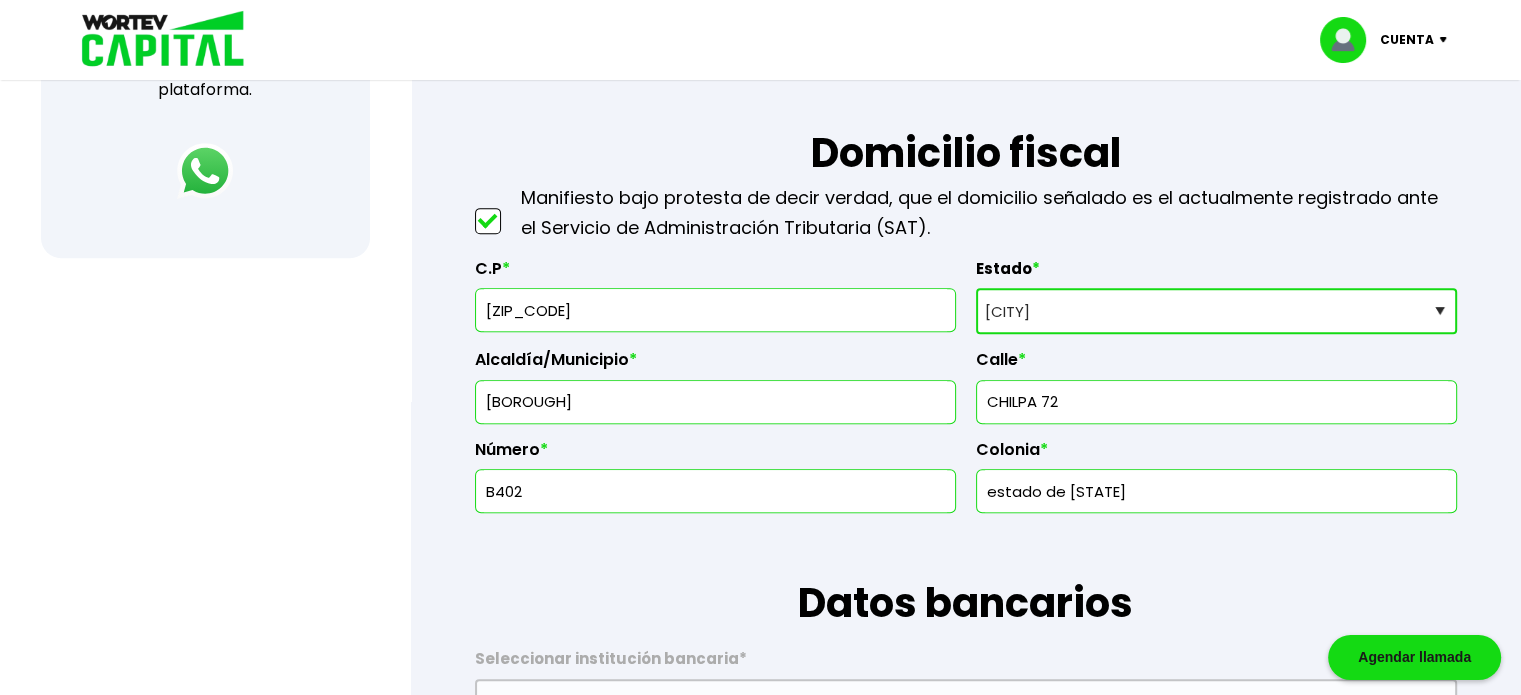 type on "B402" 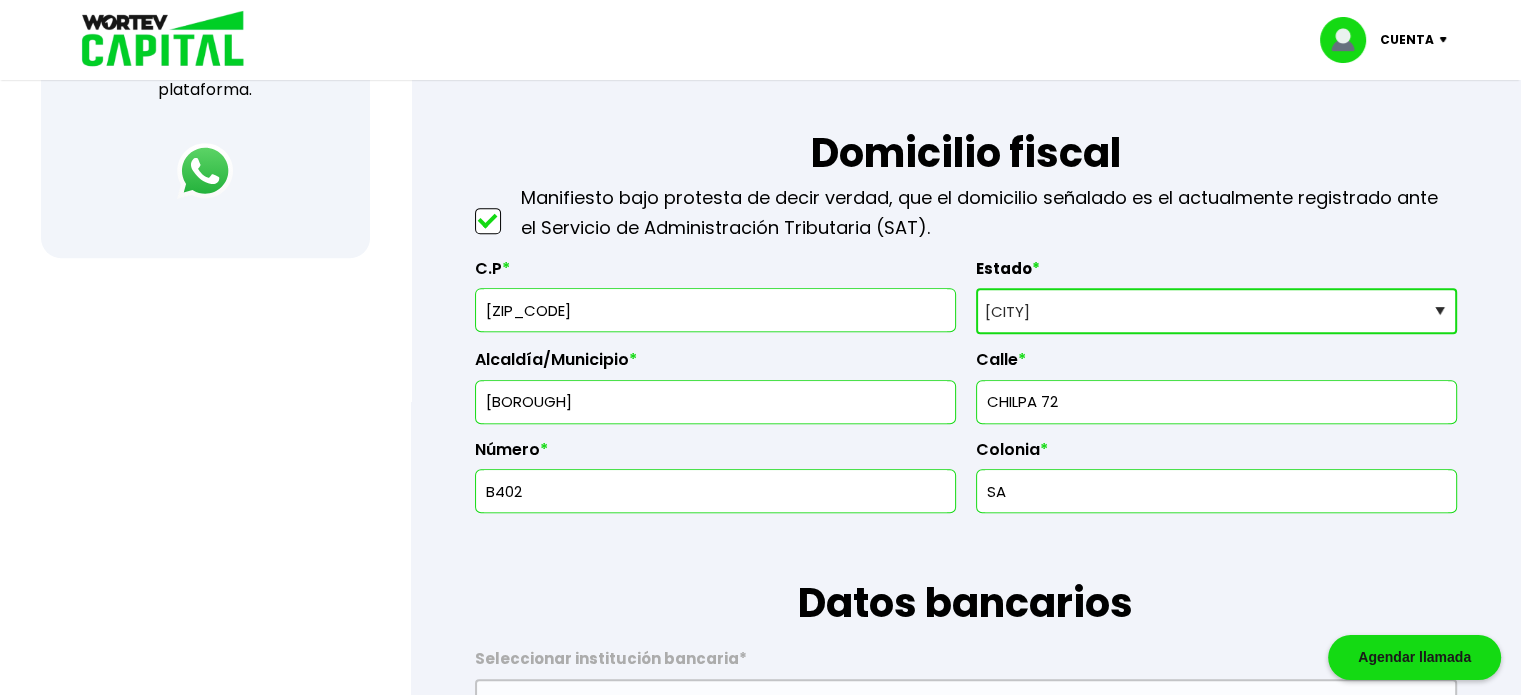 type on "S" 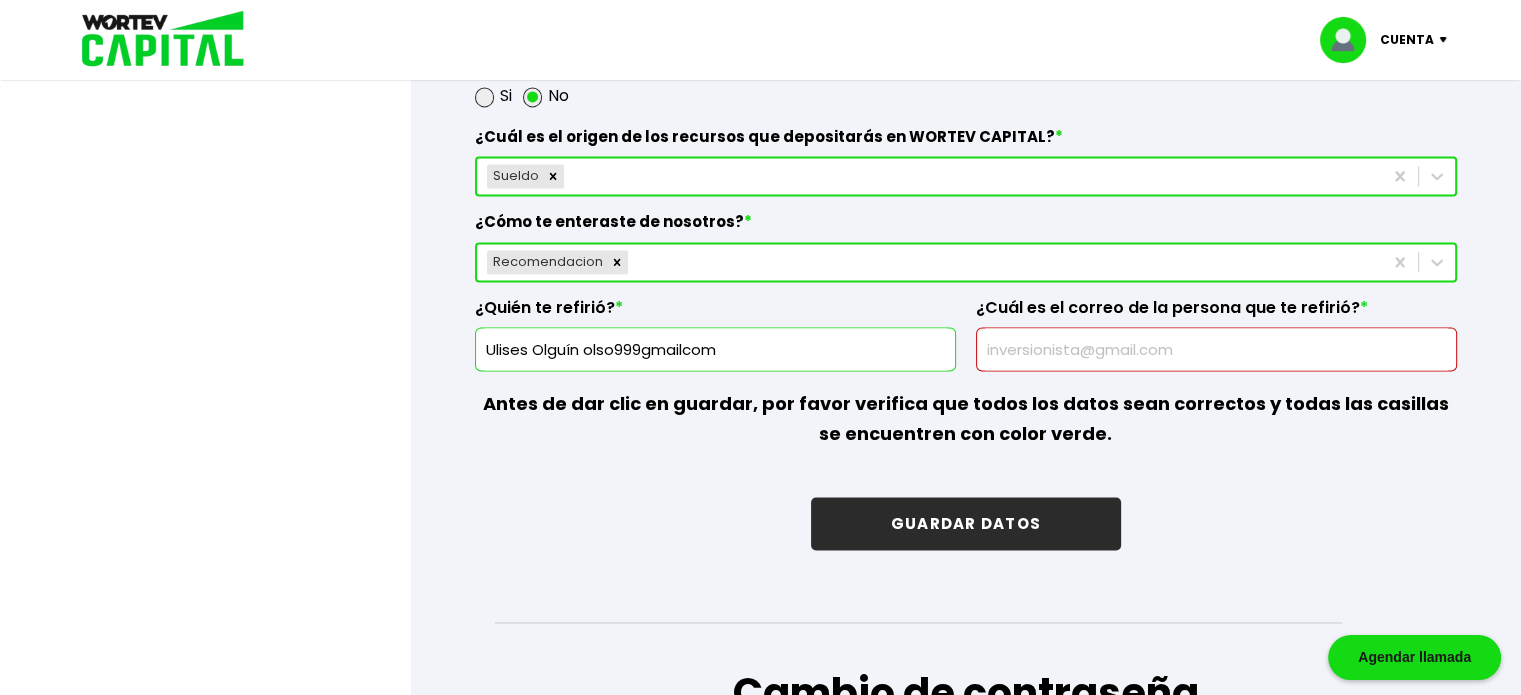 scroll, scrollTop: 2960, scrollLeft: 0, axis: vertical 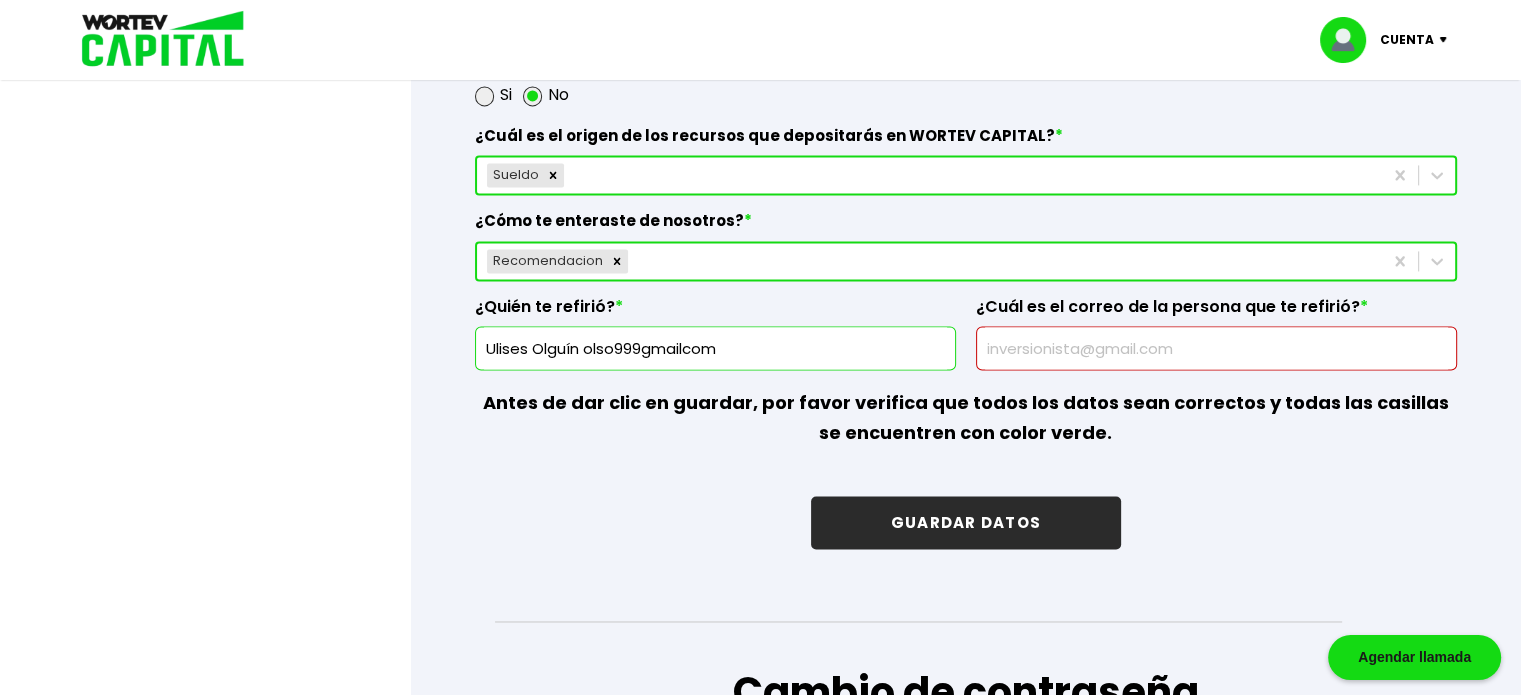 type on "[STREET_NAME]" 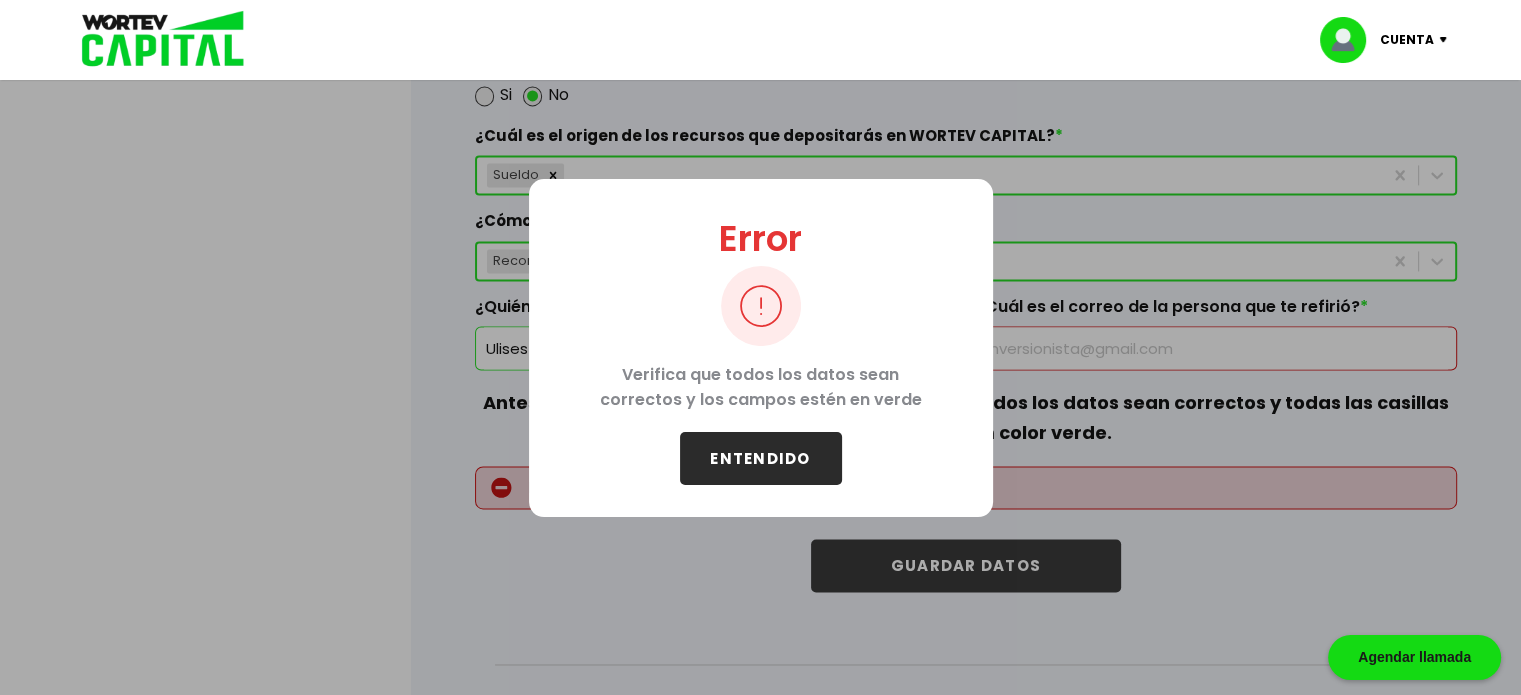 click on "ENTENDIDO" at bounding box center (761, 458) 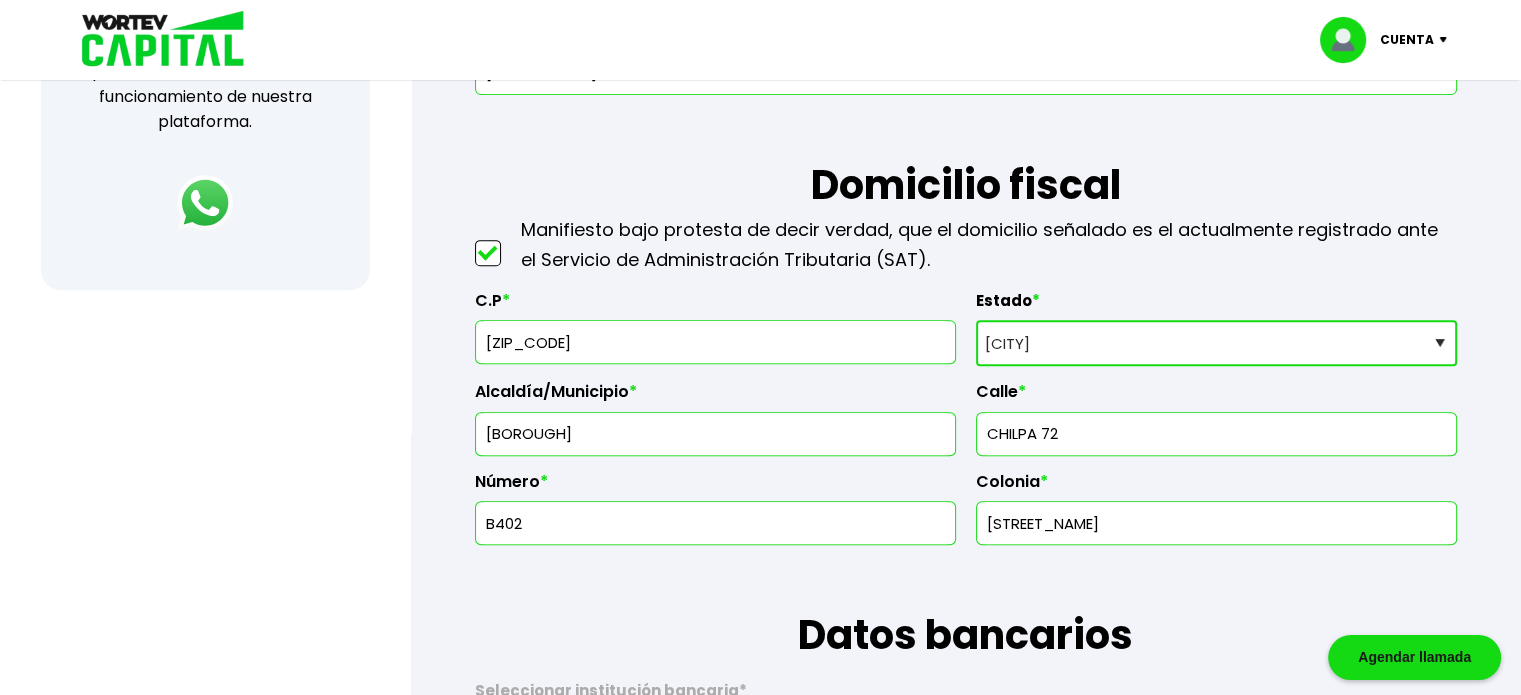 scroll, scrollTop: 827, scrollLeft: 0, axis: vertical 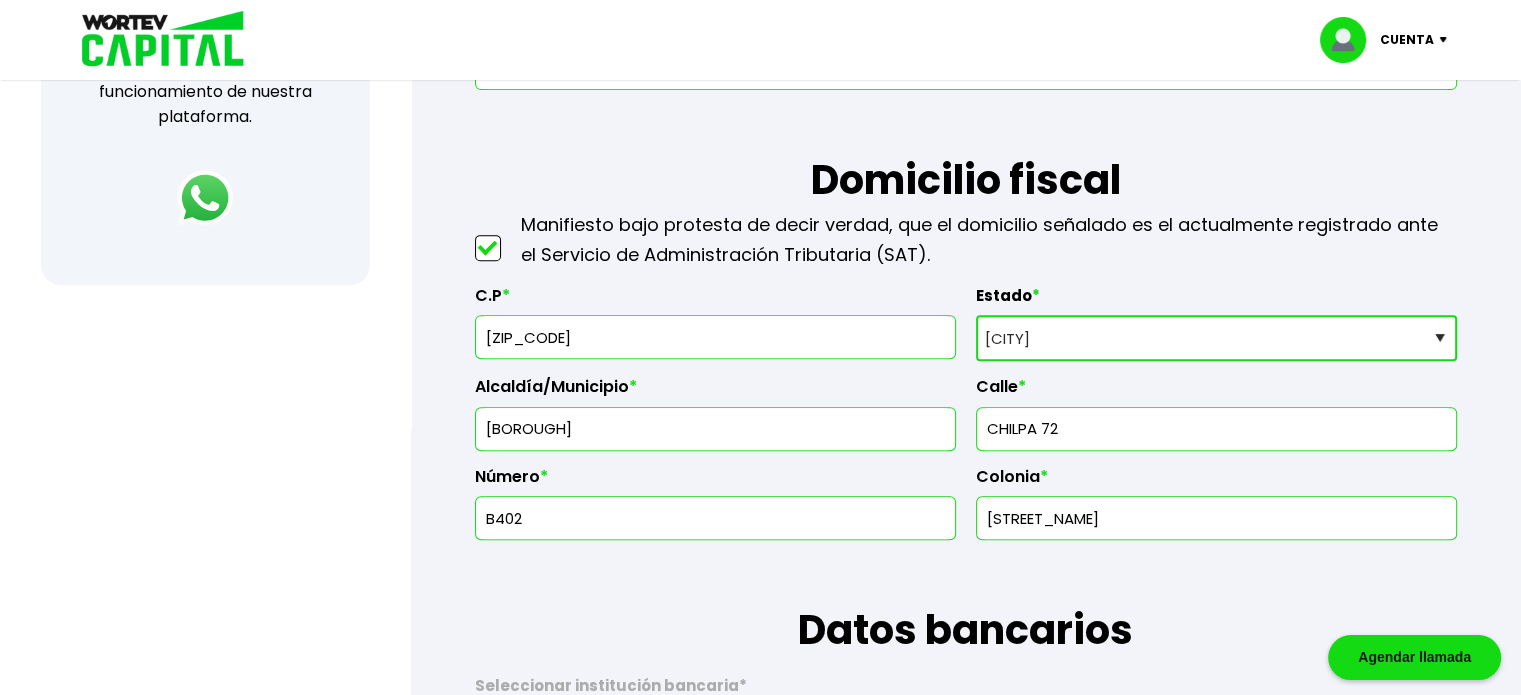 click on "[ZIP_CODE]" at bounding box center [715, 337] 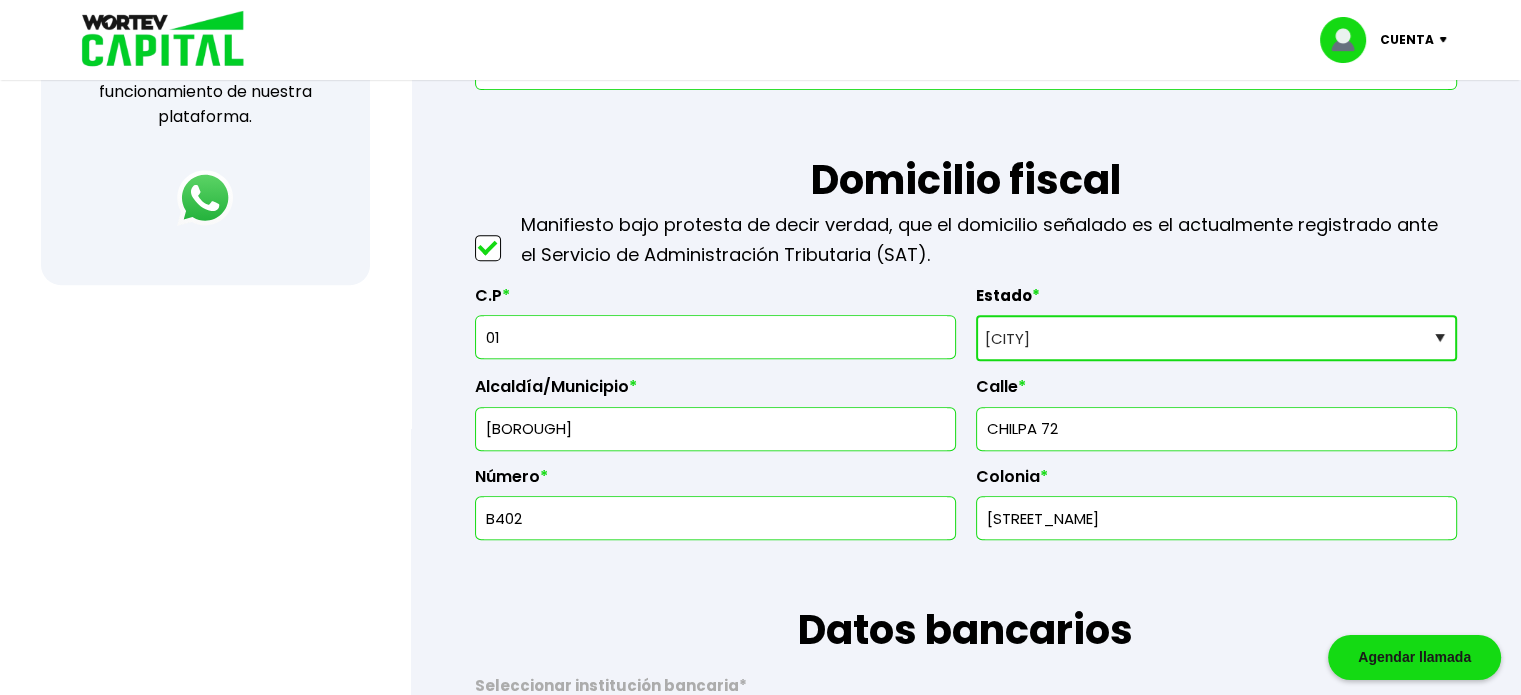 type on "0" 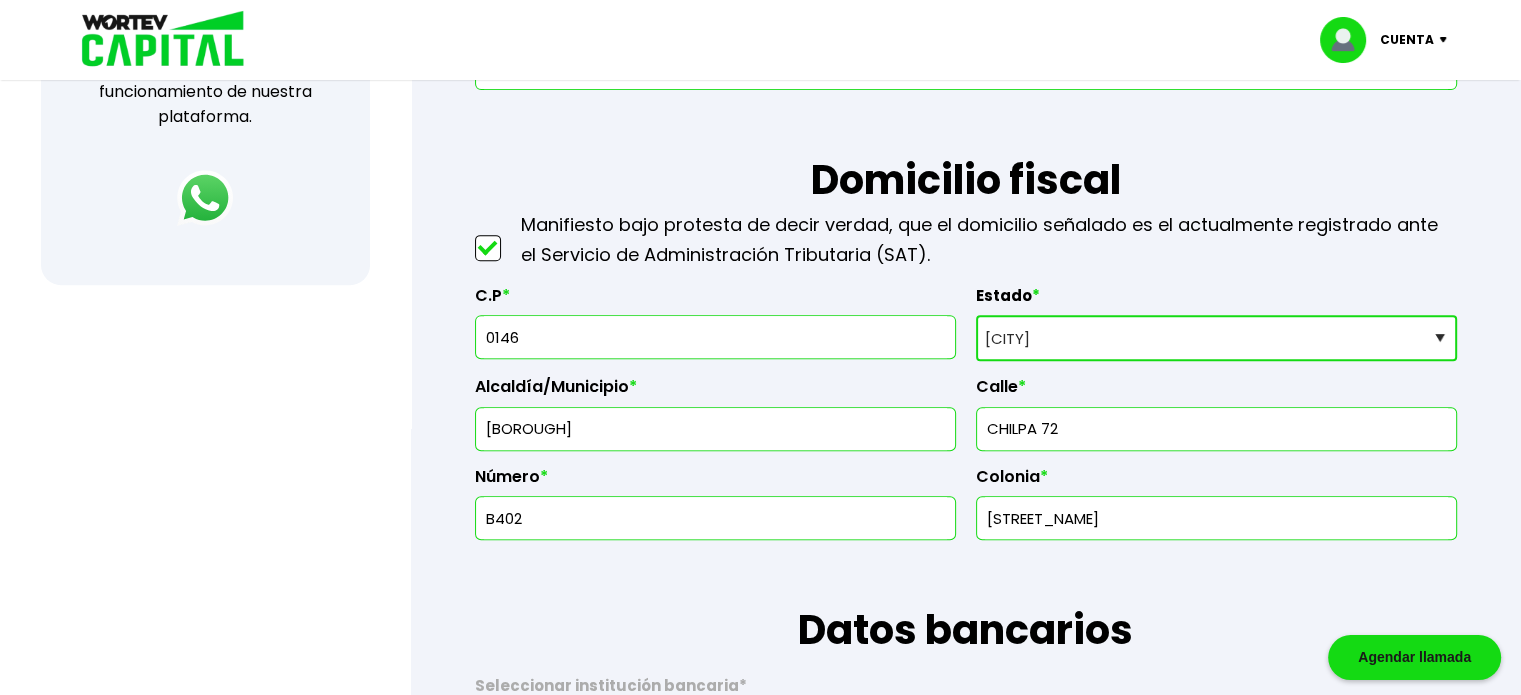 type on "[ZIP_CODE]" 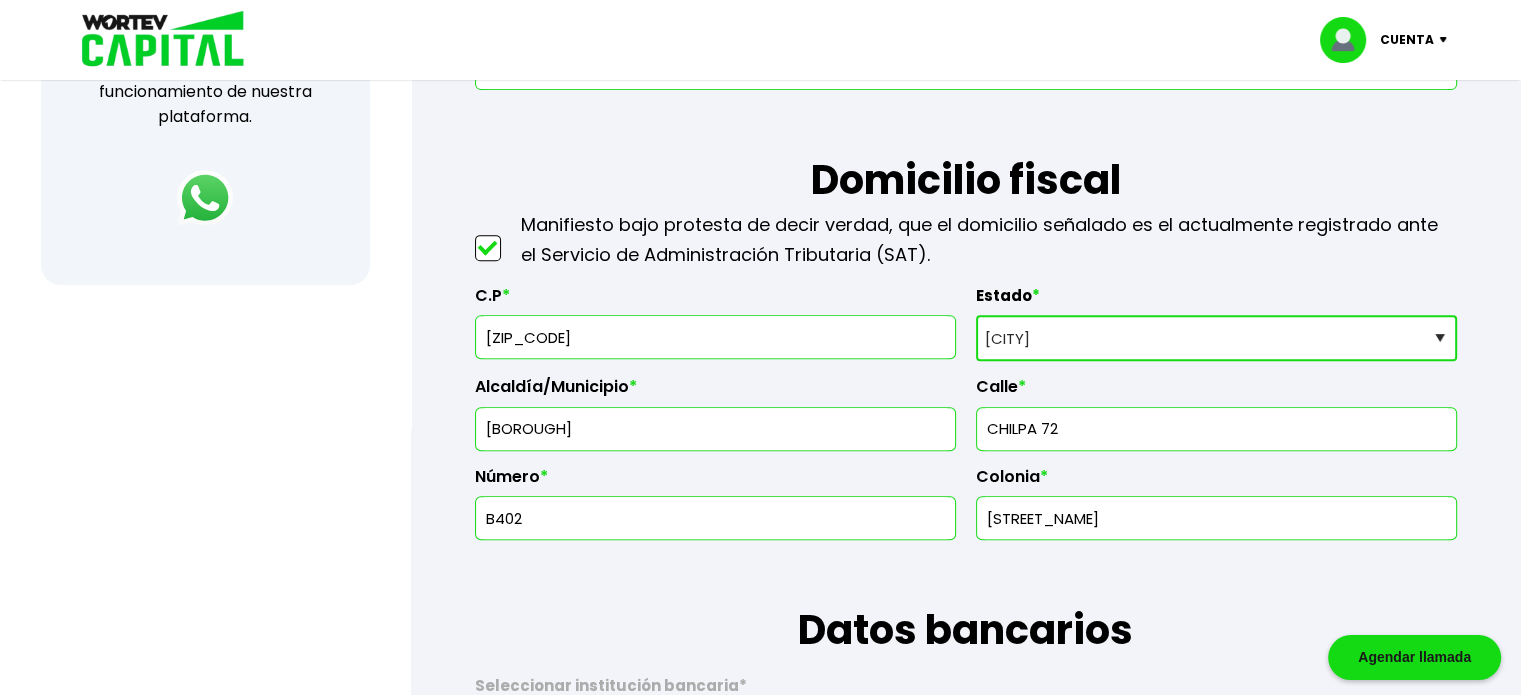 type on "[BOROUGH]" 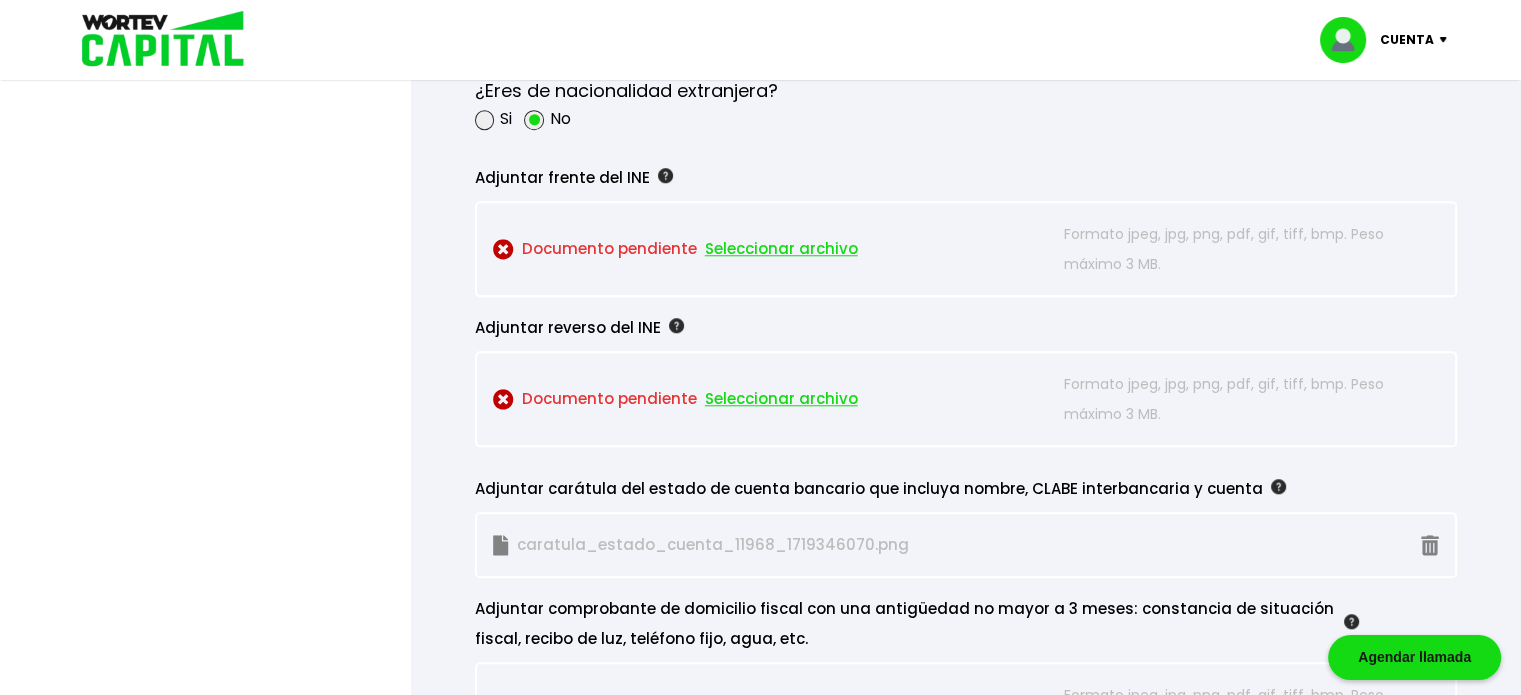 scroll, scrollTop: 1728, scrollLeft: 0, axis: vertical 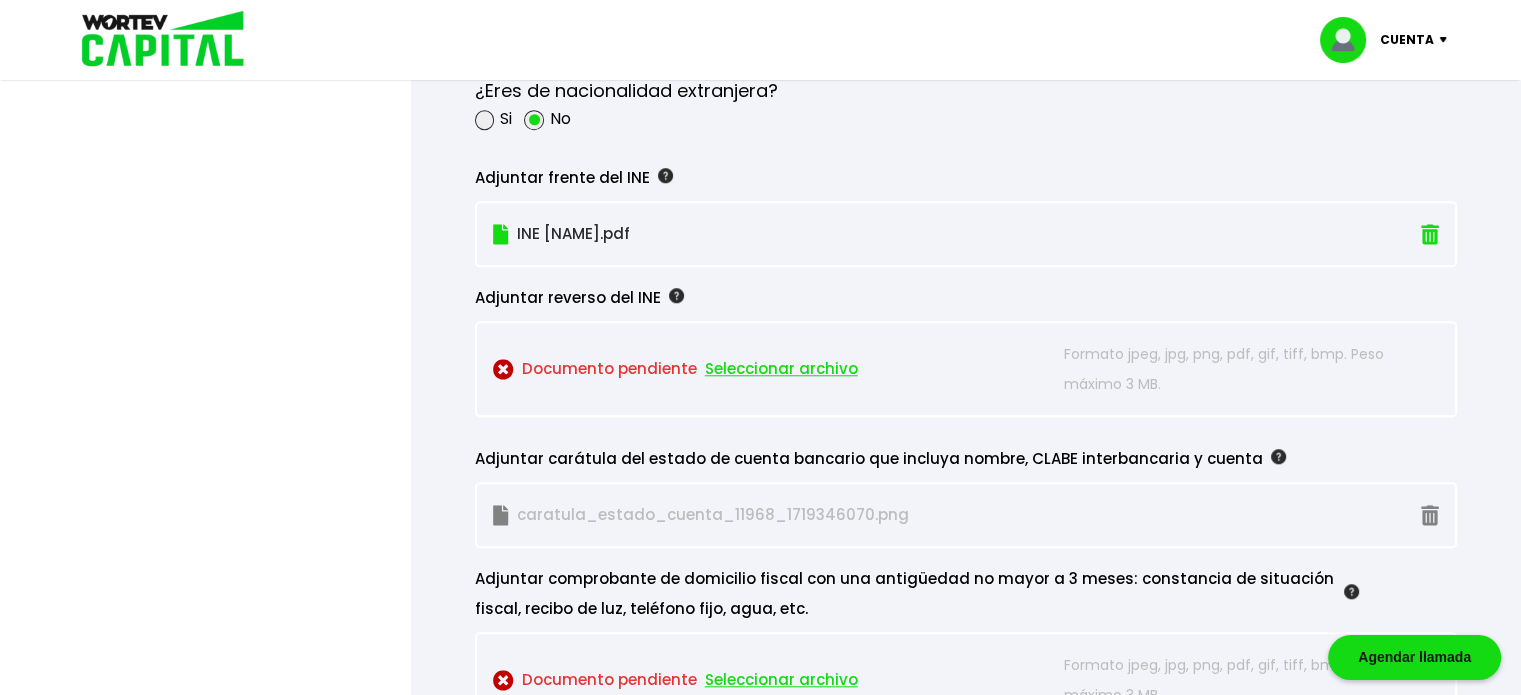 click at bounding box center (1430, 515) 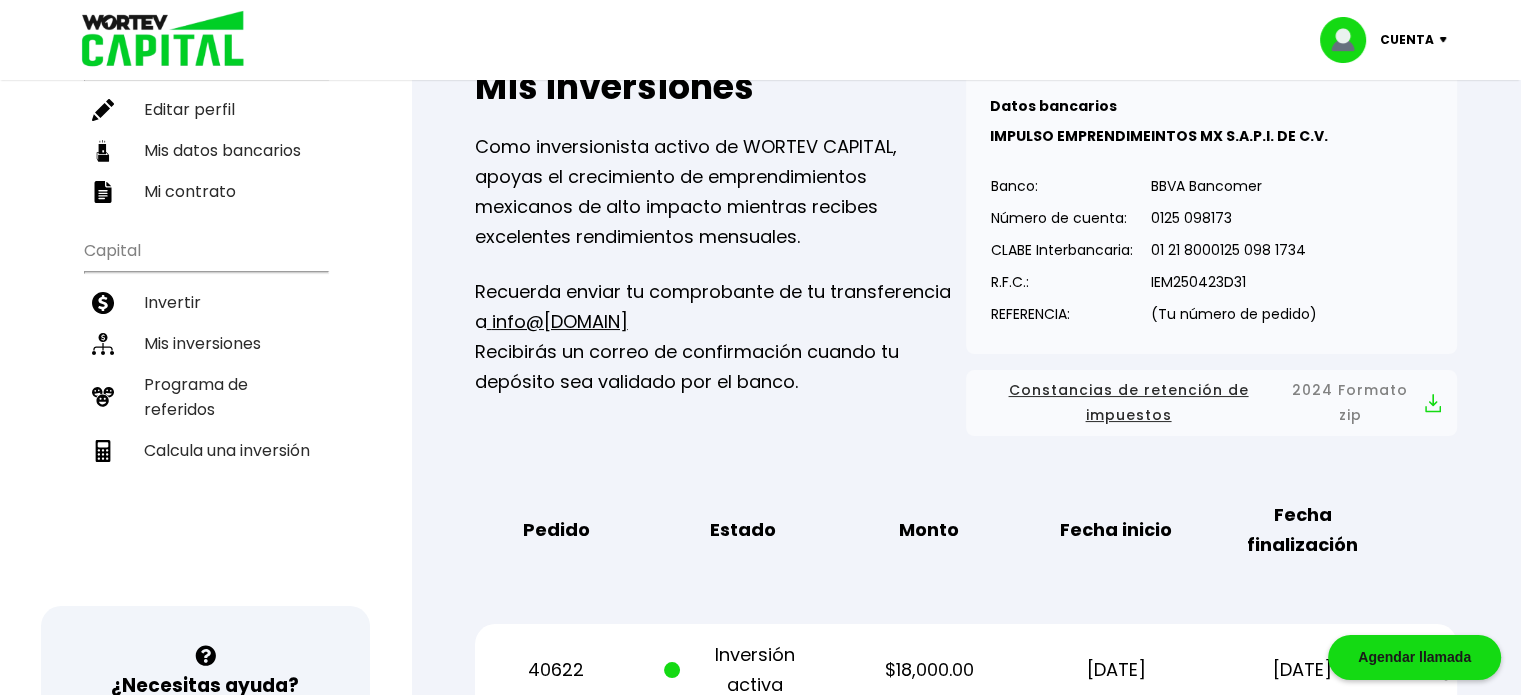 scroll, scrollTop: 156, scrollLeft: 0, axis: vertical 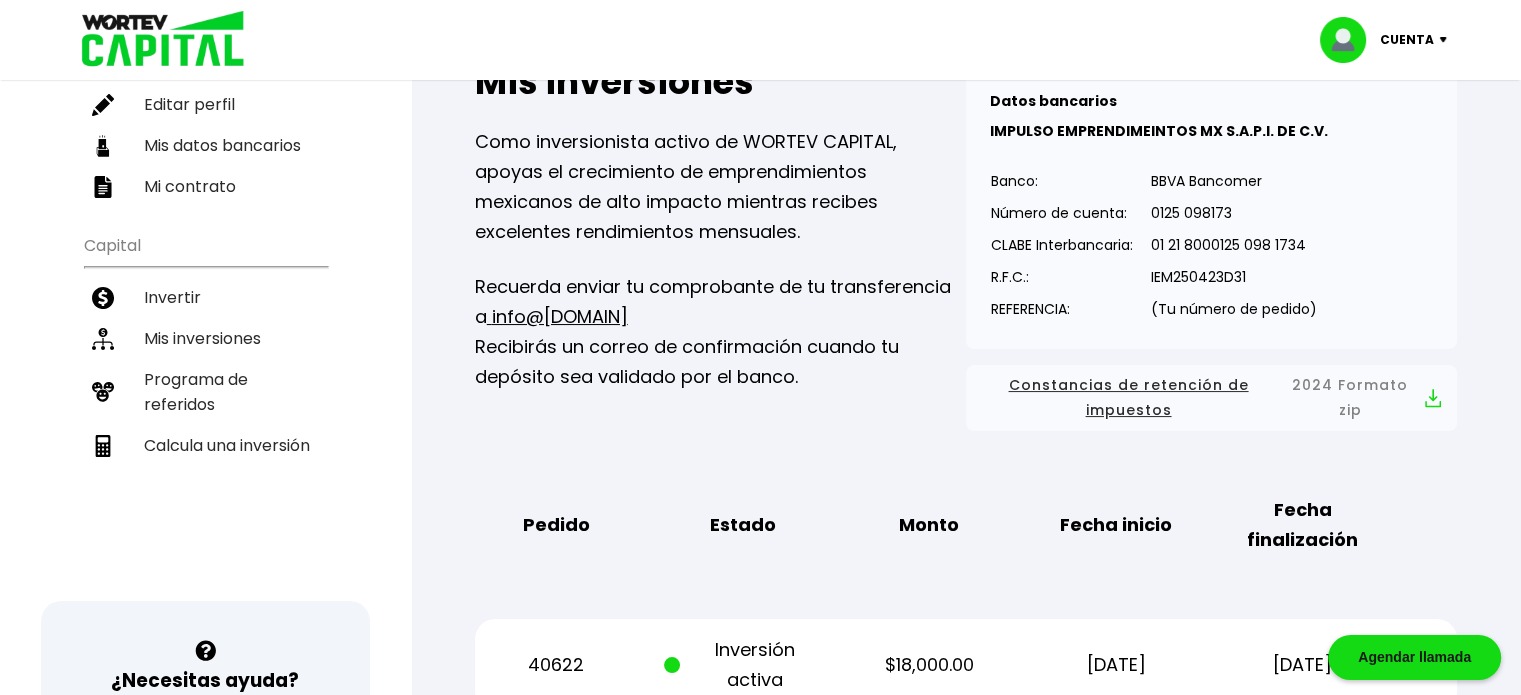 click at bounding box center (1447, 40) 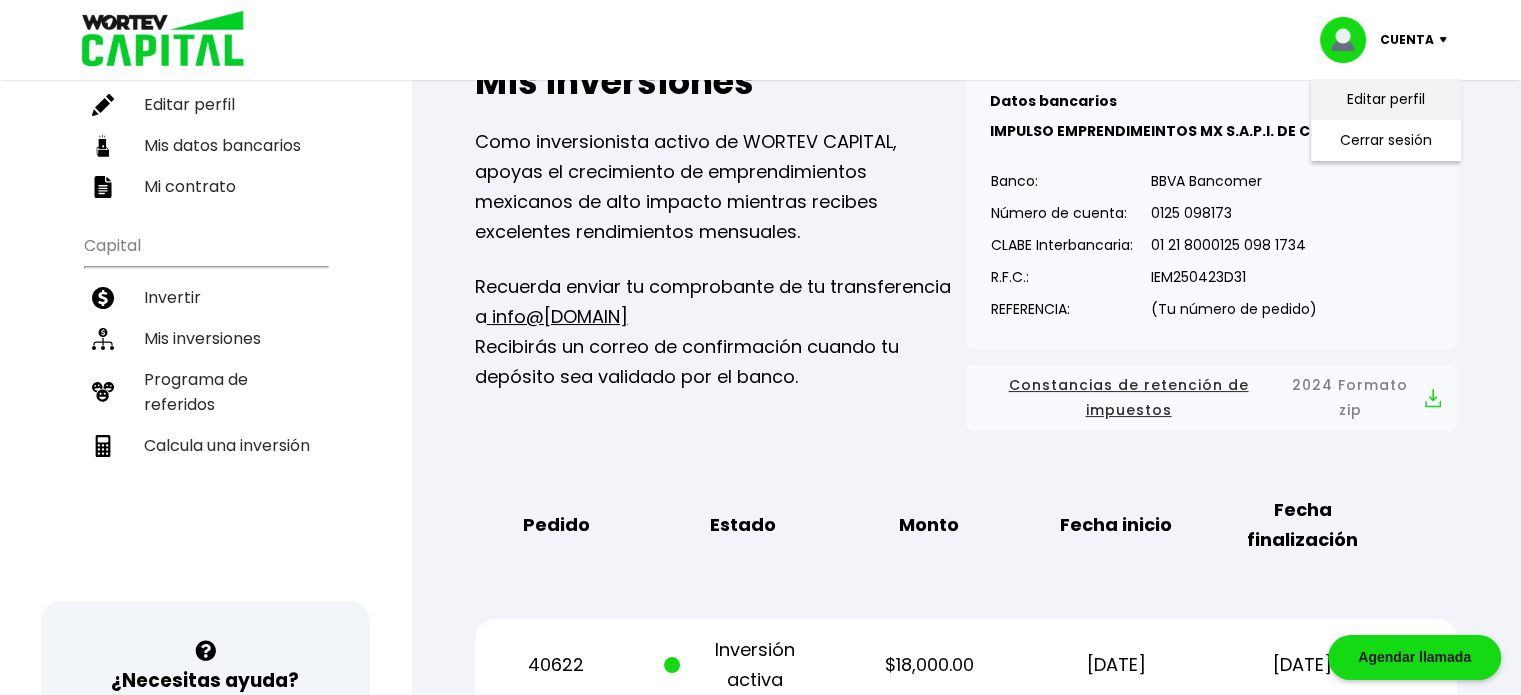 click on "Editar perfil" at bounding box center (1386, 99) 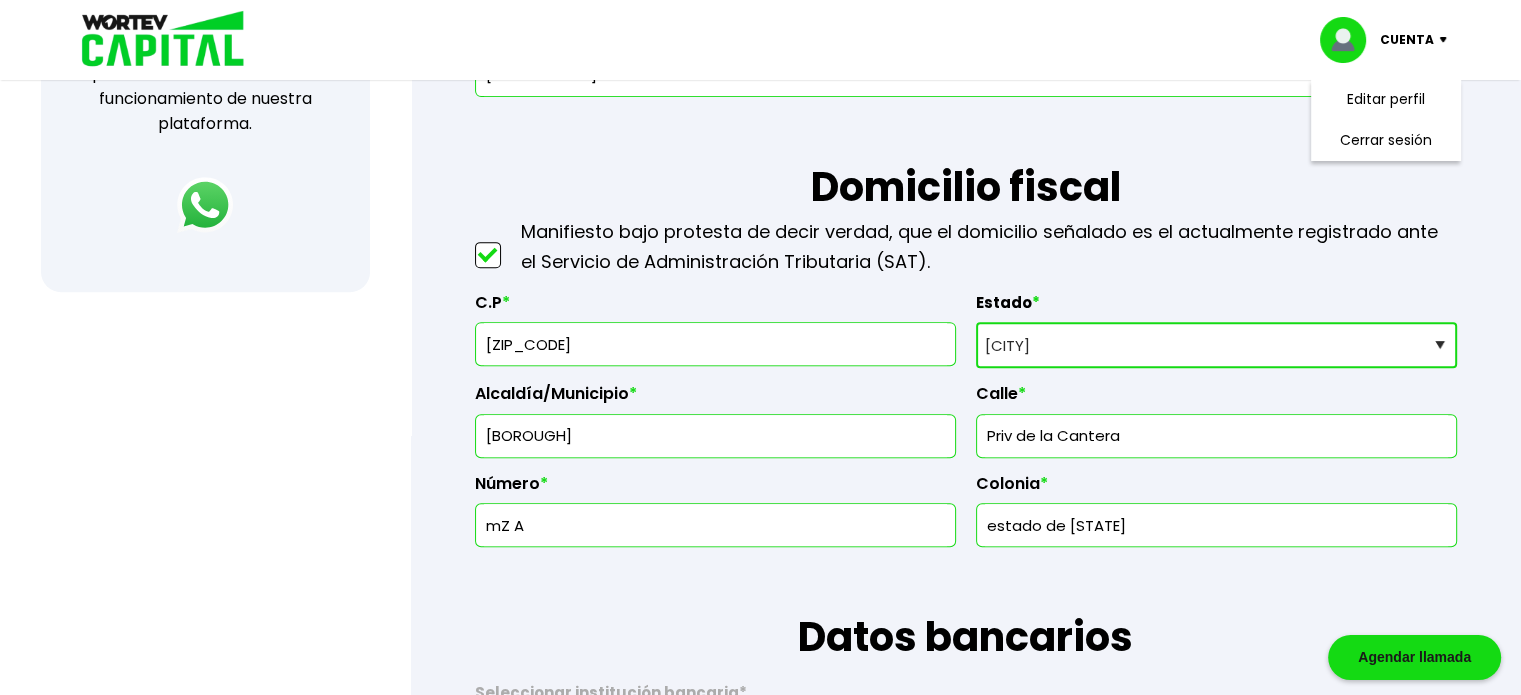 scroll, scrollTop: 824, scrollLeft: 0, axis: vertical 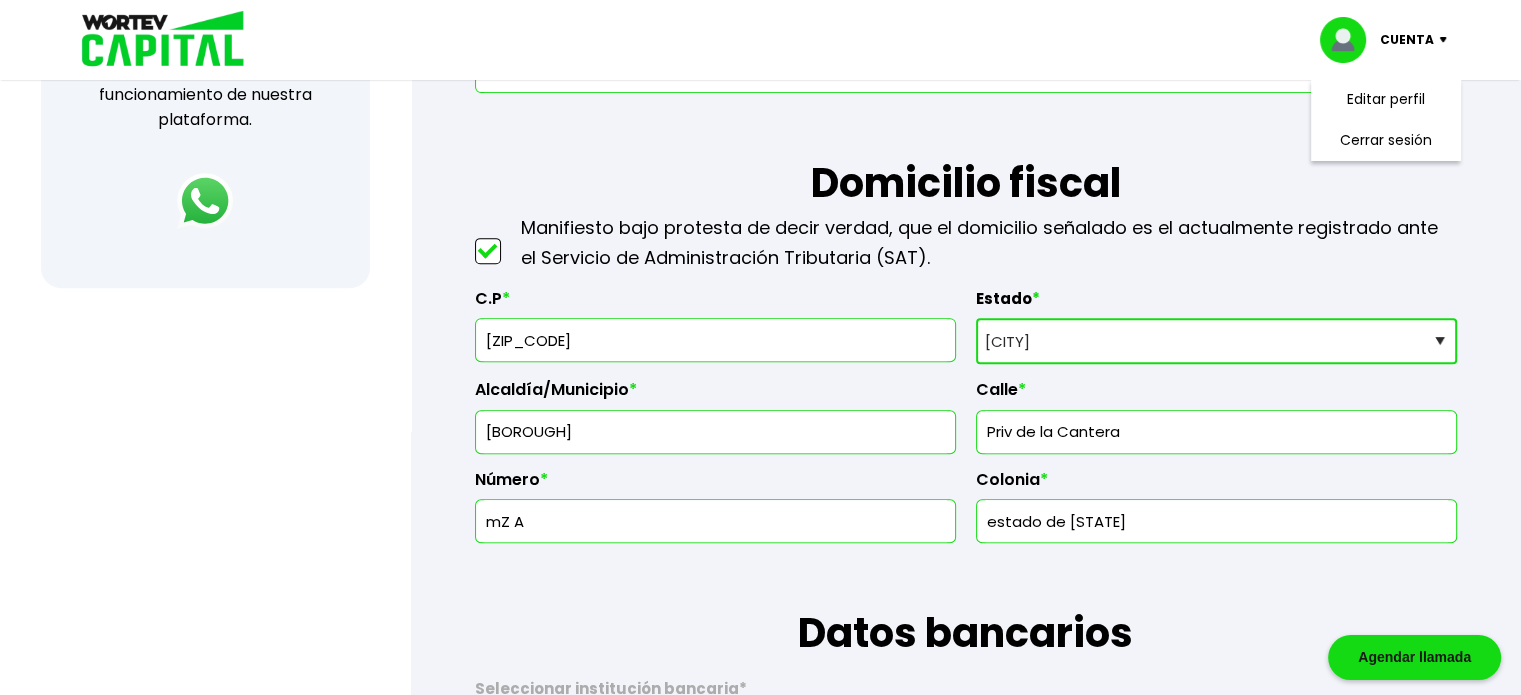 click on "[ZIP_CODE]" at bounding box center (715, 340) 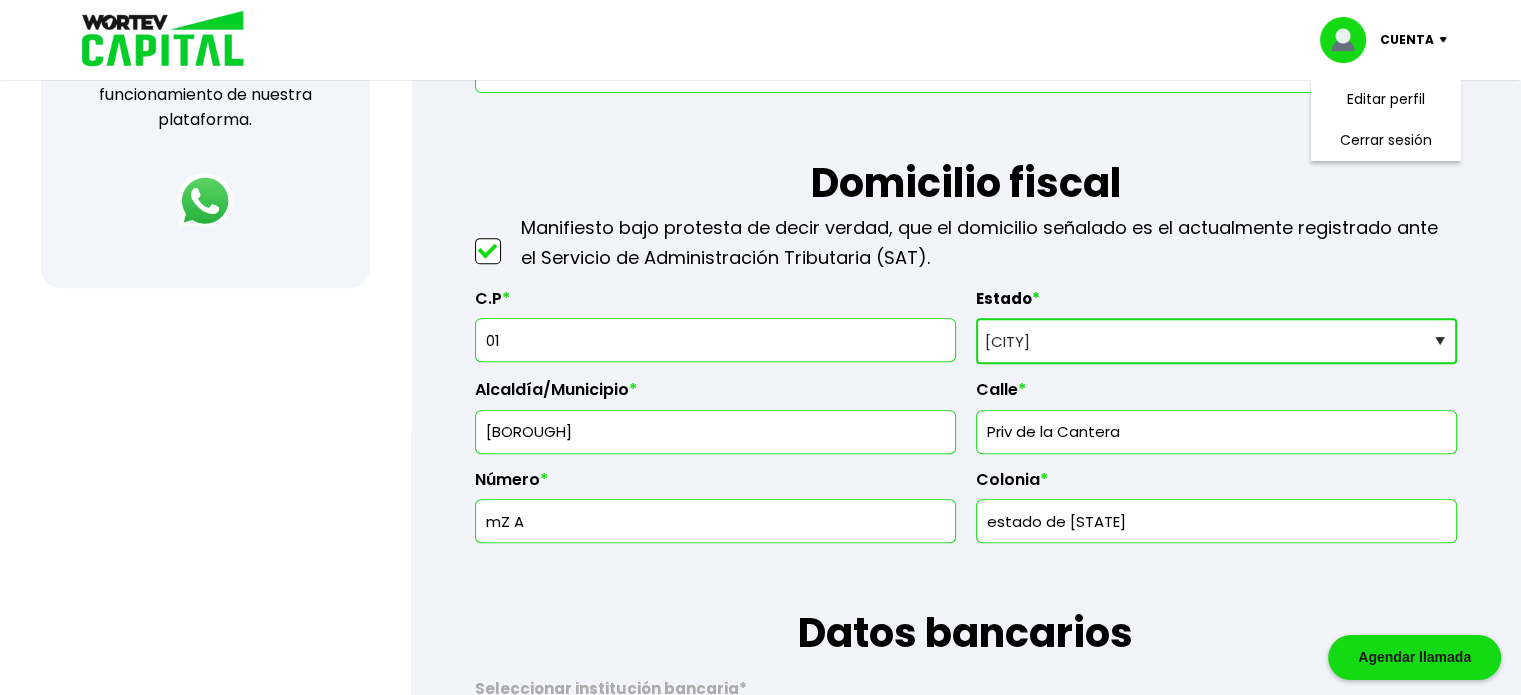 type on "0" 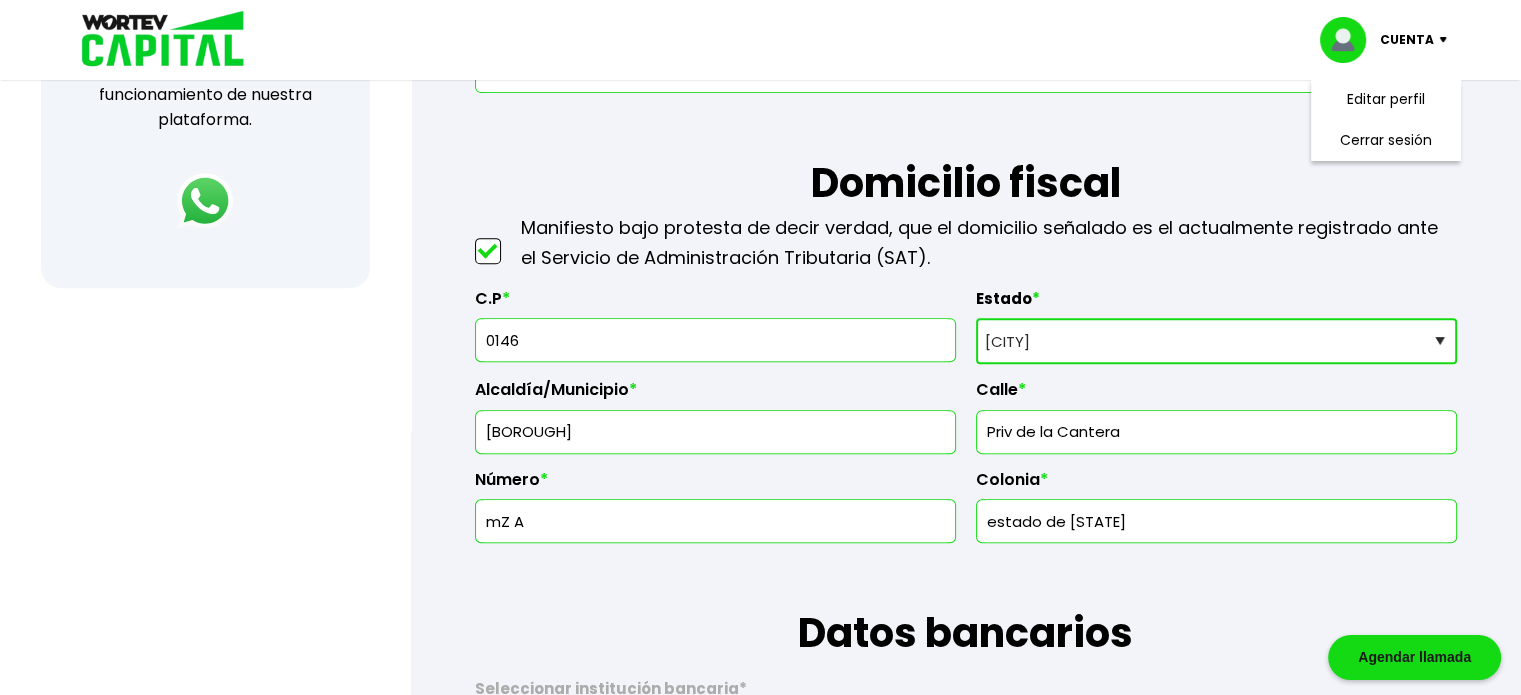 type on "[ZIP_CODE]" 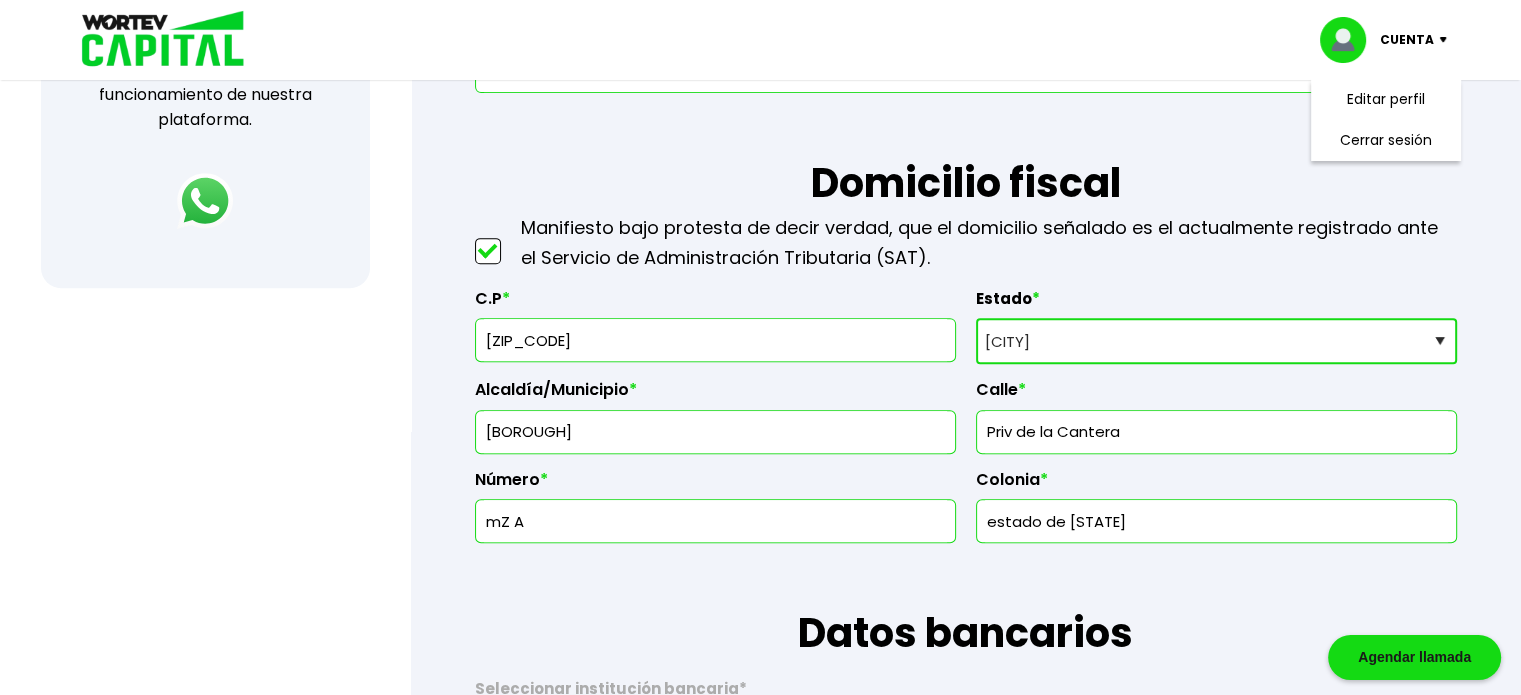 type on "[BOROUGH]" 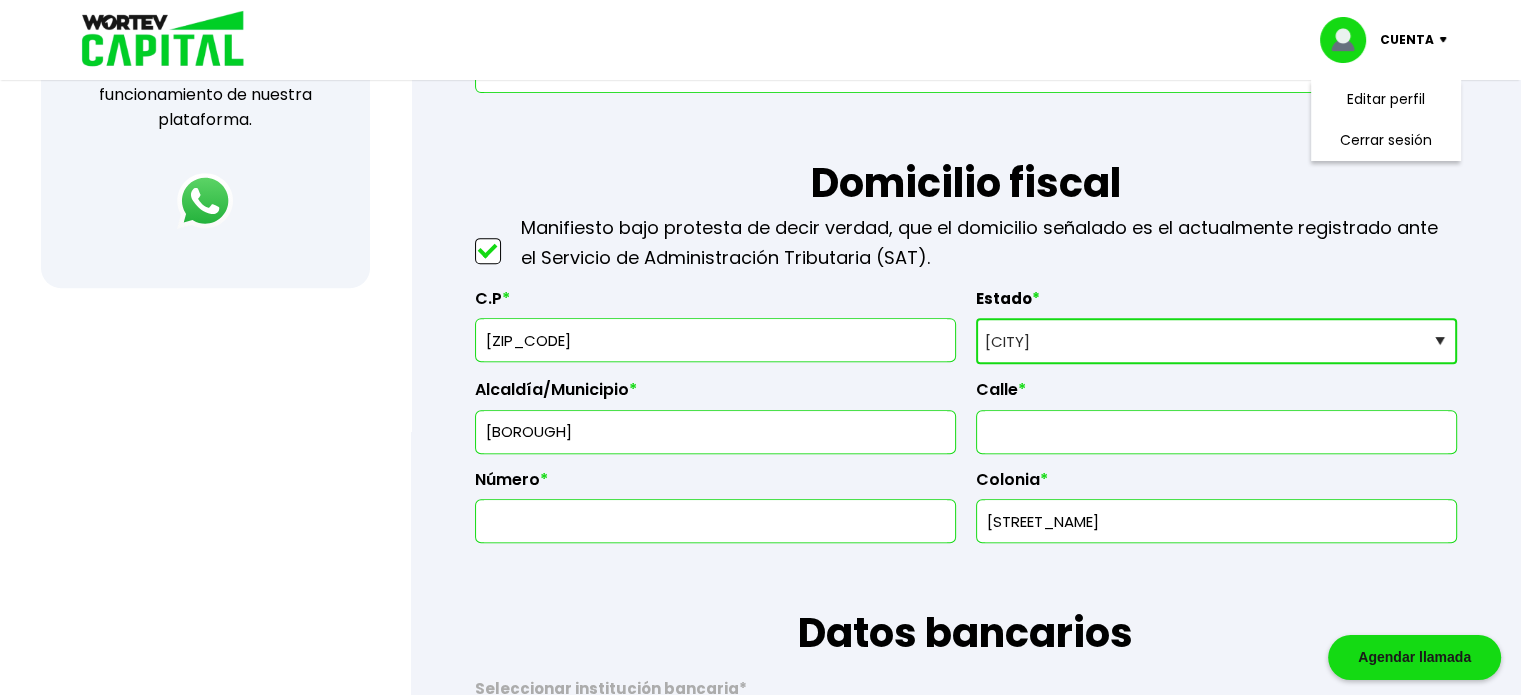 type on "[ZIP_CODE]" 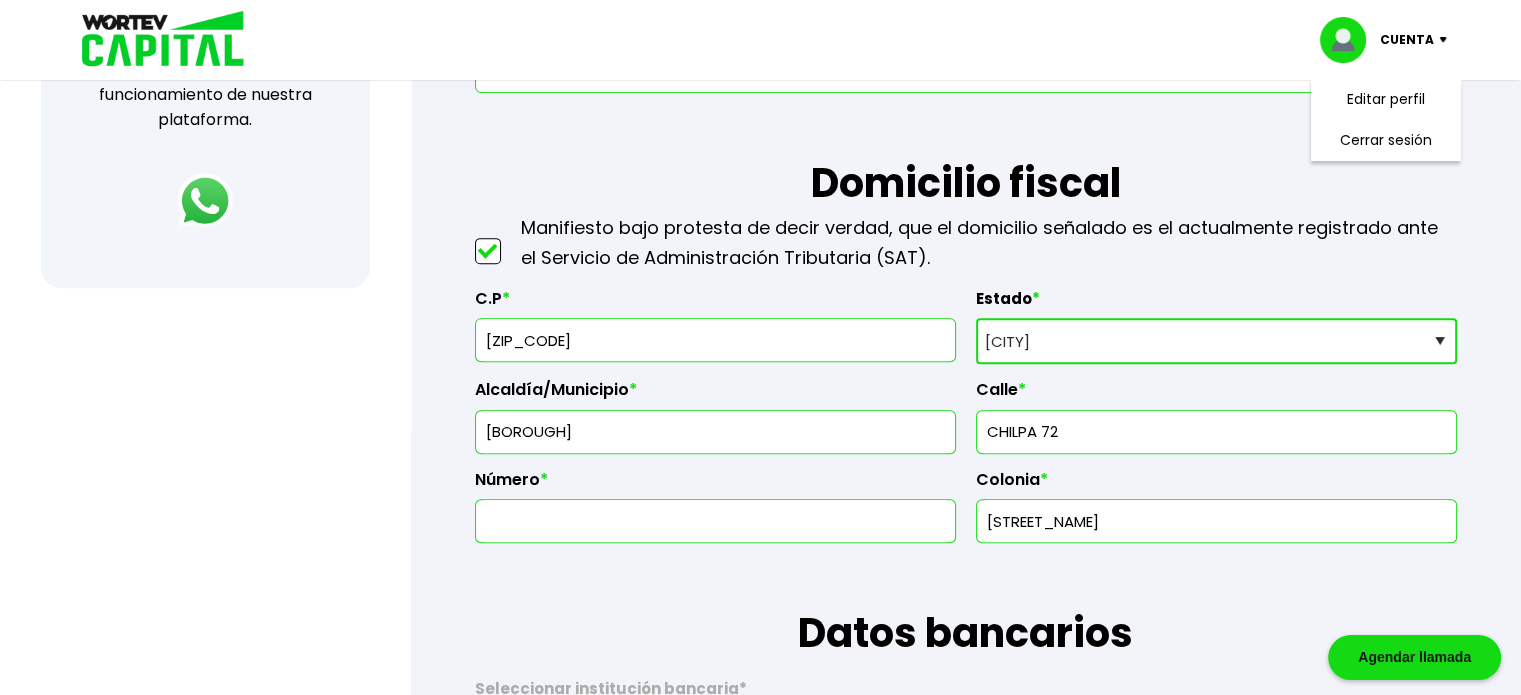 type on "CHILPA 72" 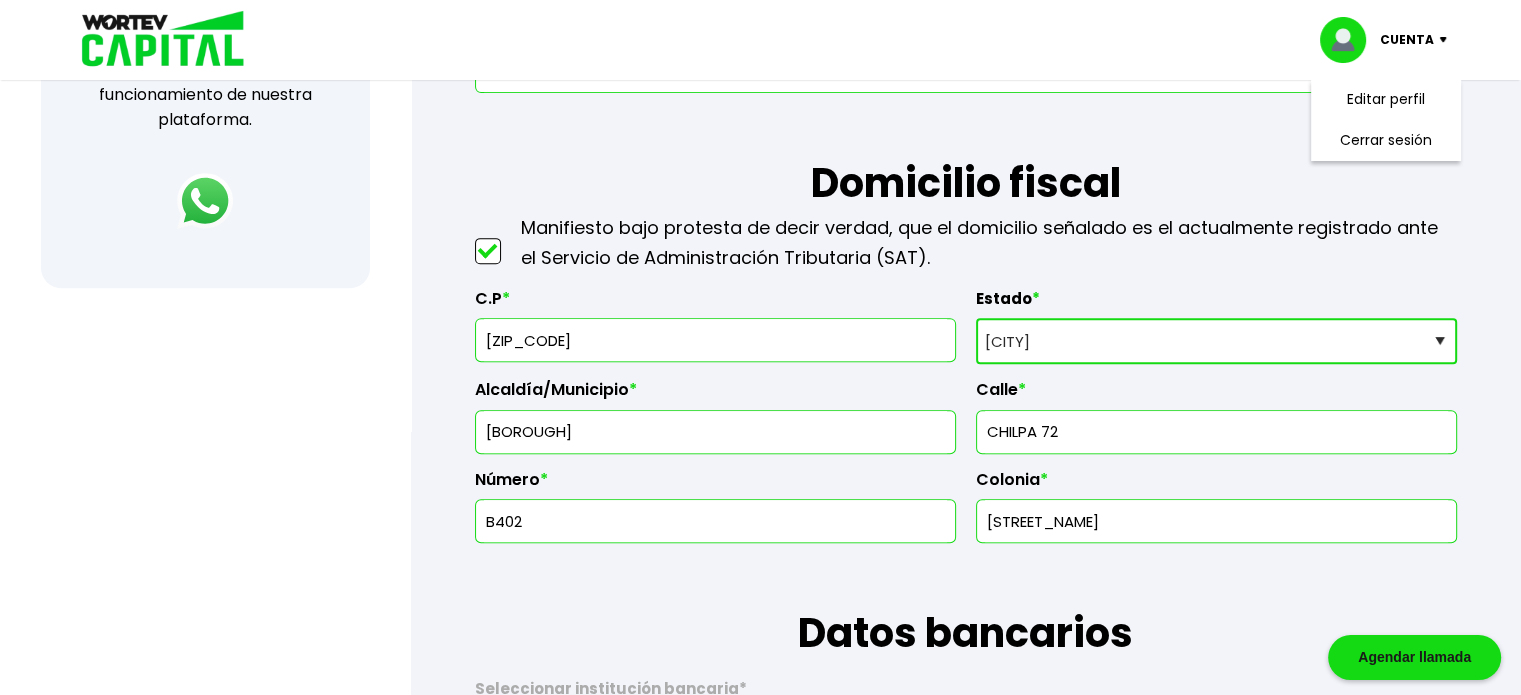 type on "B402" 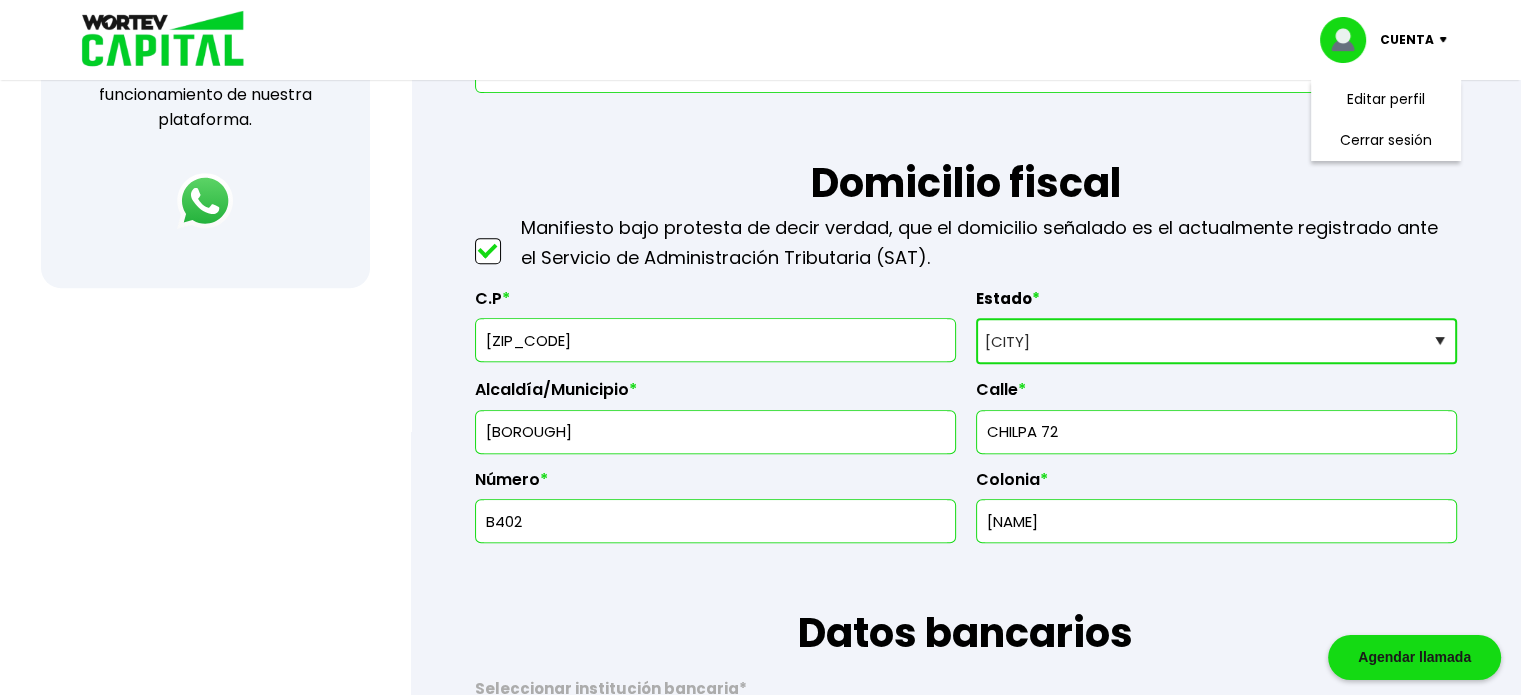 type on "[STREET_NAME]" 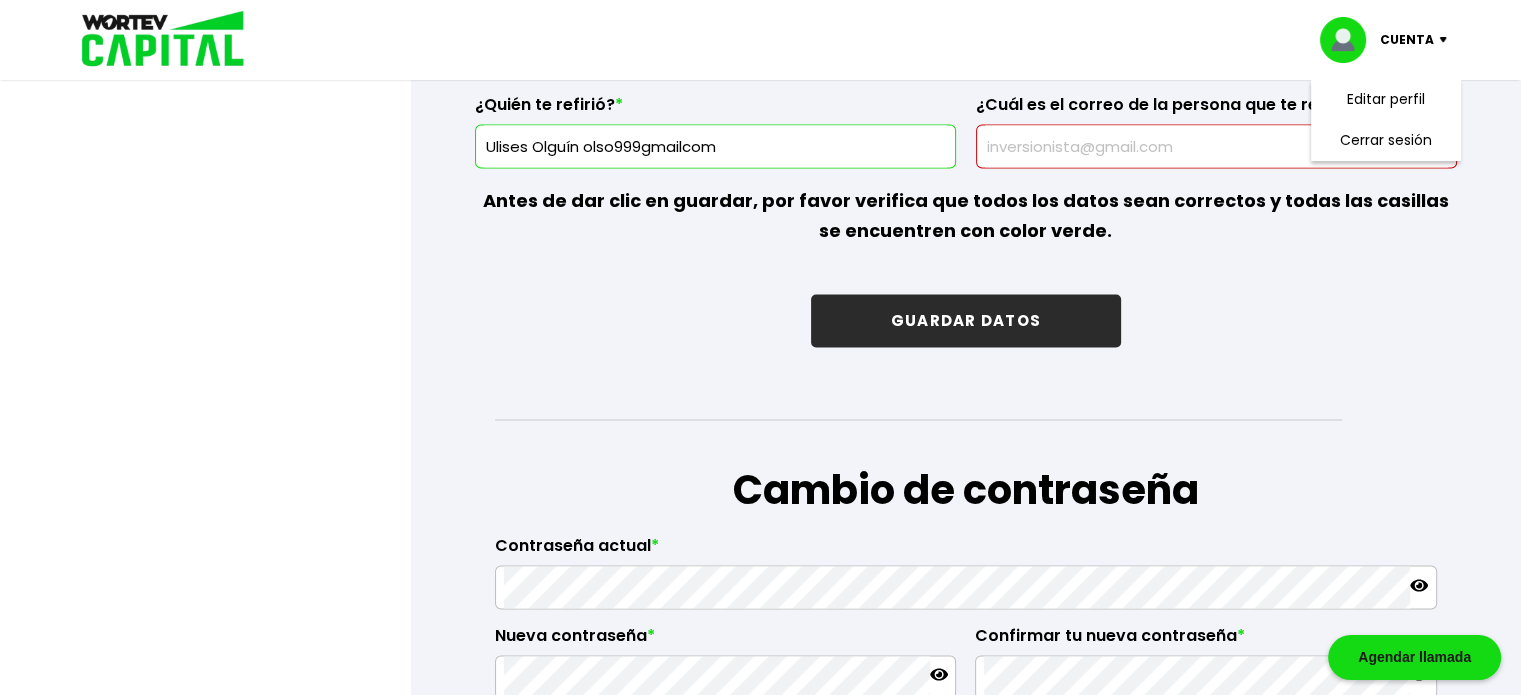 scroll, scrollTop: 3154, scrollLeft: 0, axis: vertical 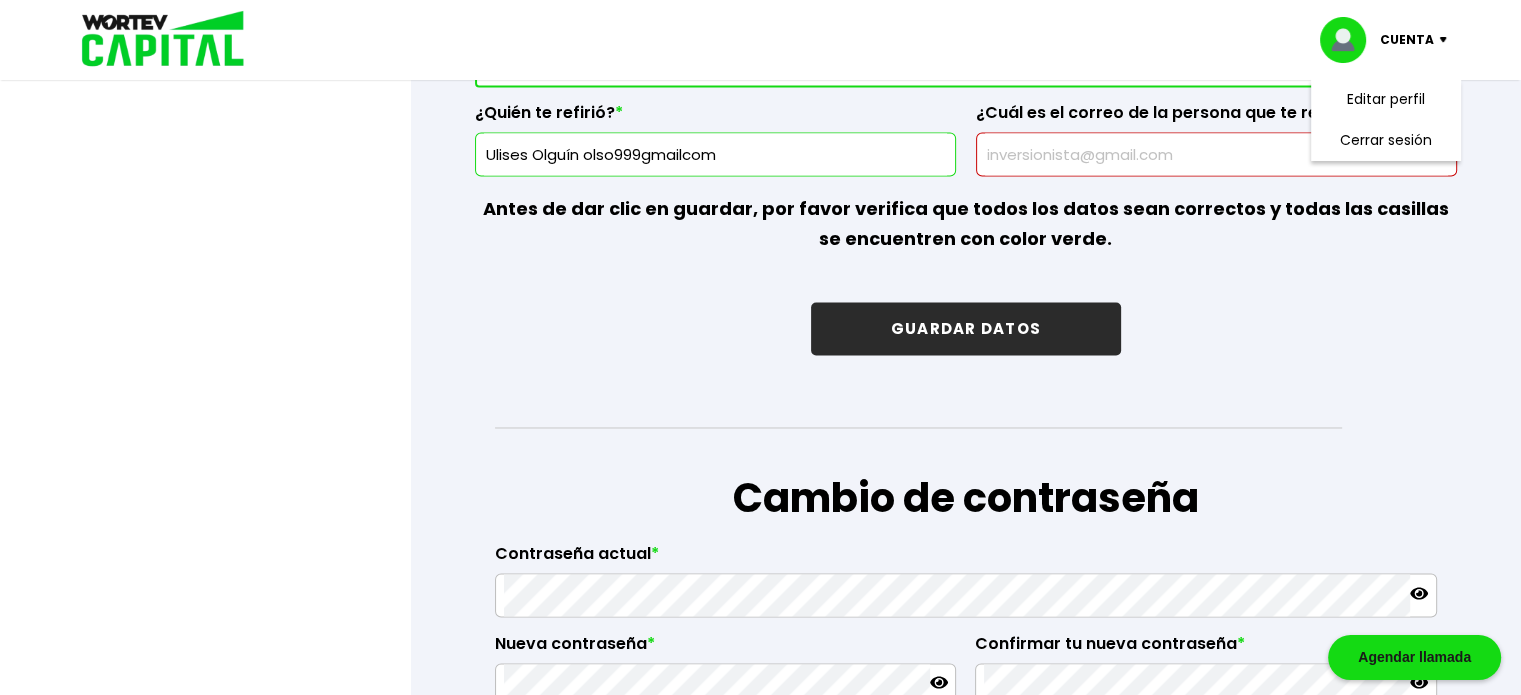 click on "GUARDAR DATOS" at bounding box center [966, 328] 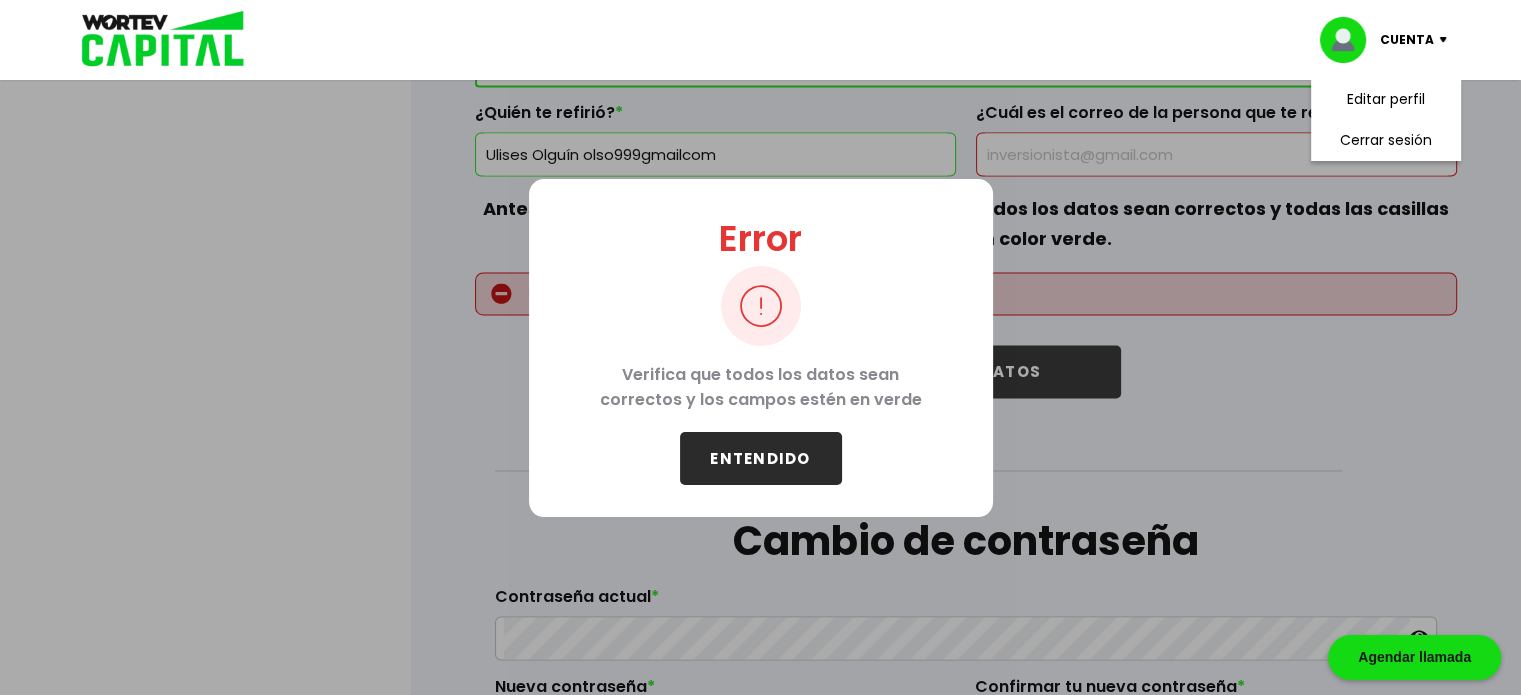 click on "ENTENDIDO" at bounding box center [761, 458] 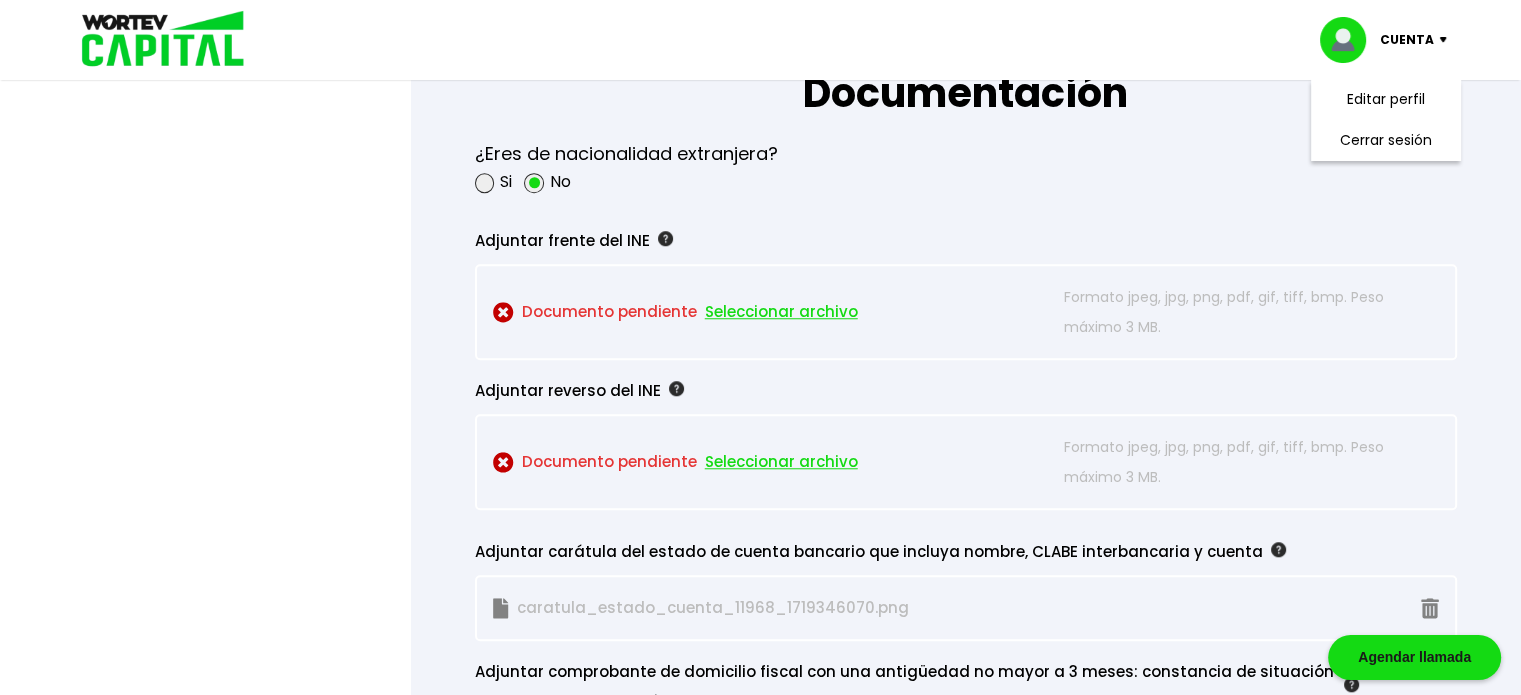 scroll, scrollTop: 1677, scrollLeft: 0, axis: vertical 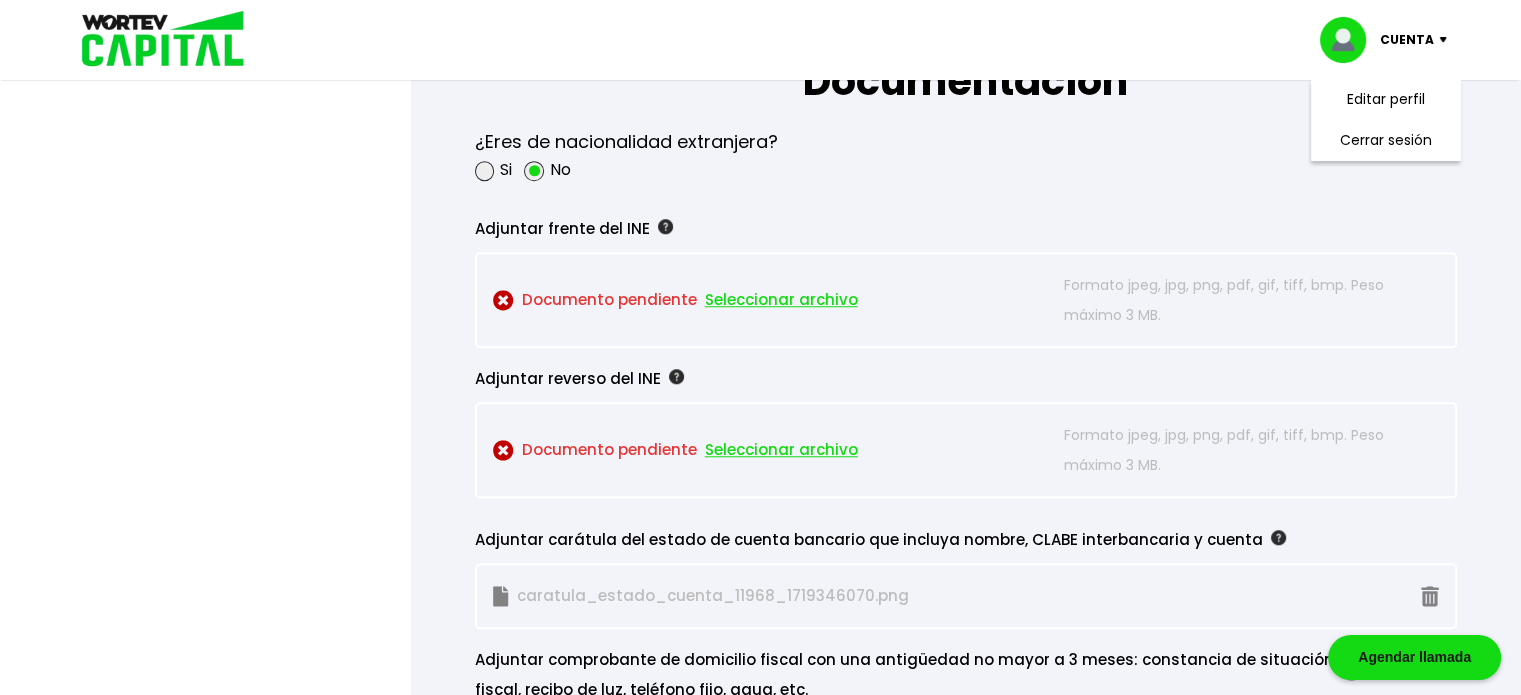 click on "Seleccionar archivo" at bounding box center (781, 300) 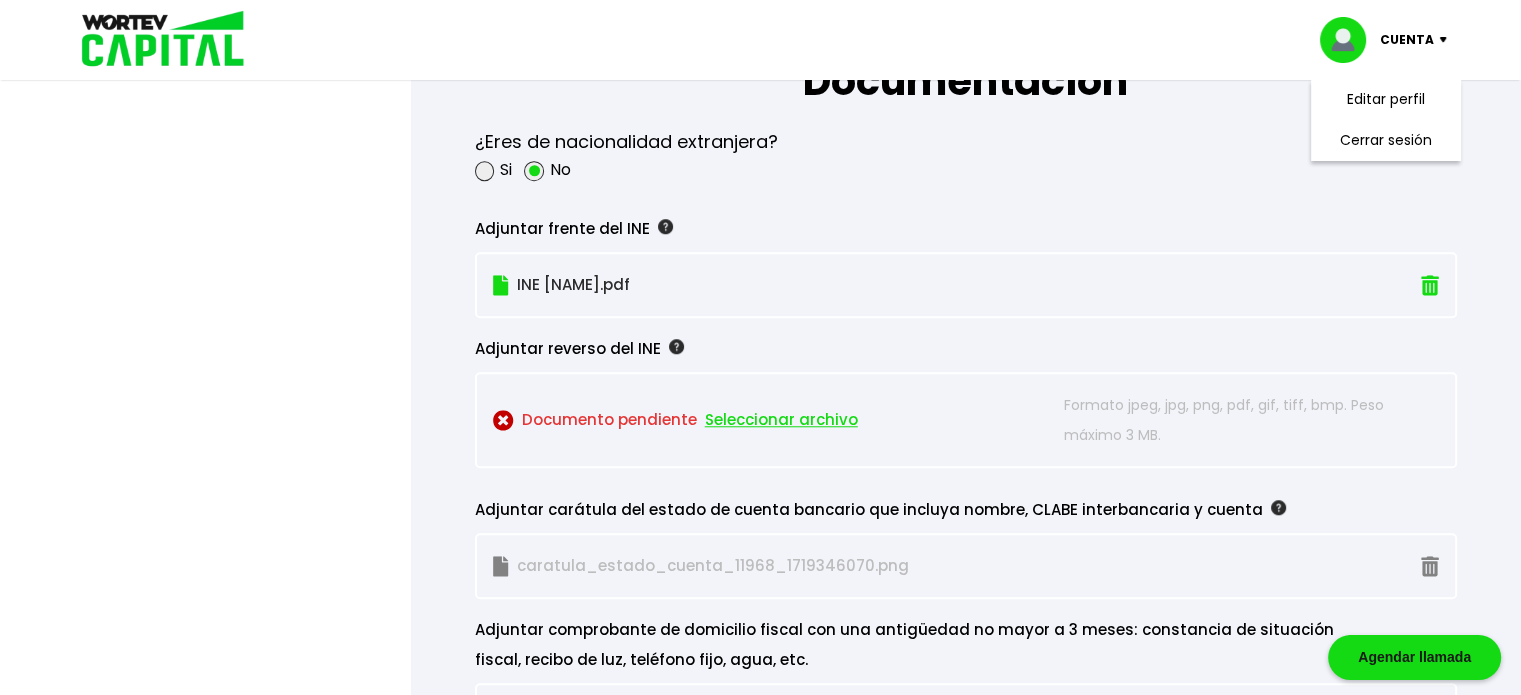 click on "Seleccionar archivo" at bounding box center (781, 420) 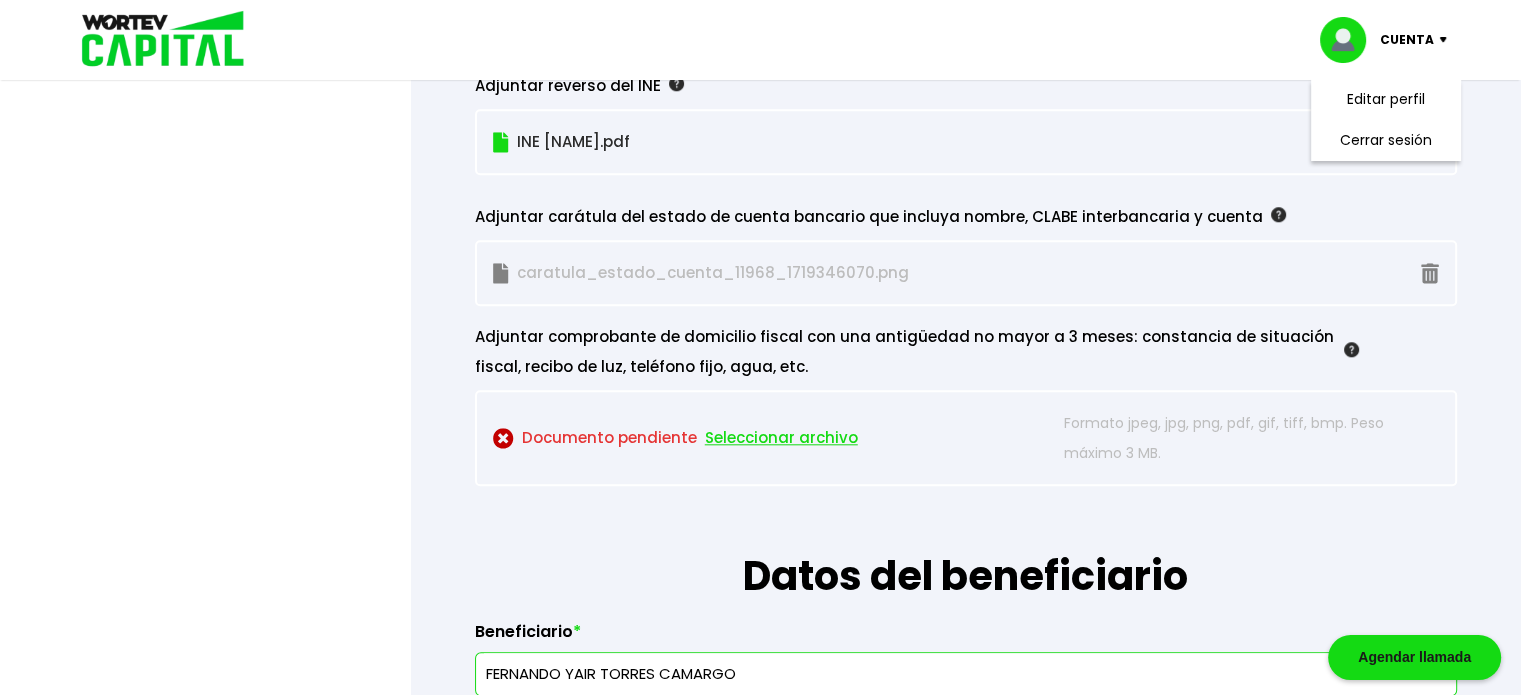 scroll, scrollTop: 1941, scrollLeft: 0, axis: vertical 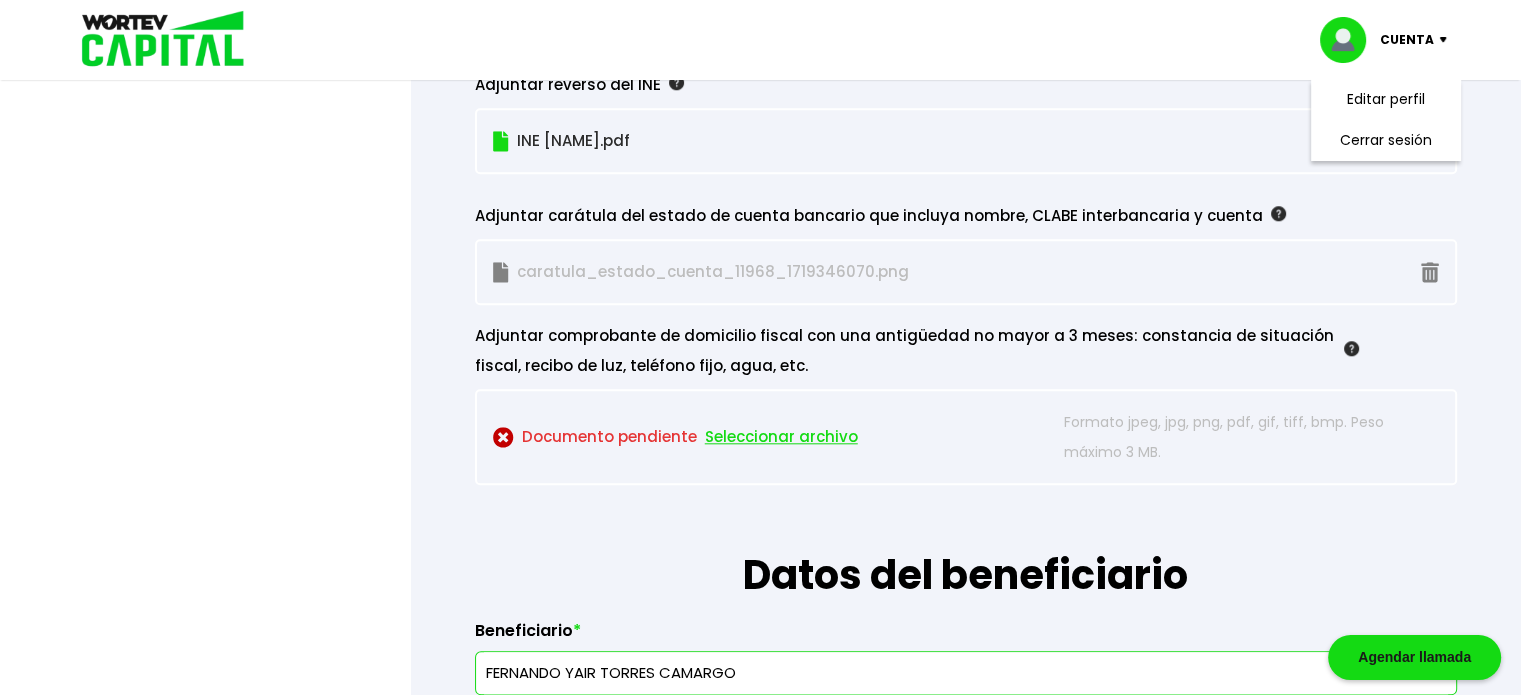 click on "Seleccionar archivo" at bounding box center [781, 437] 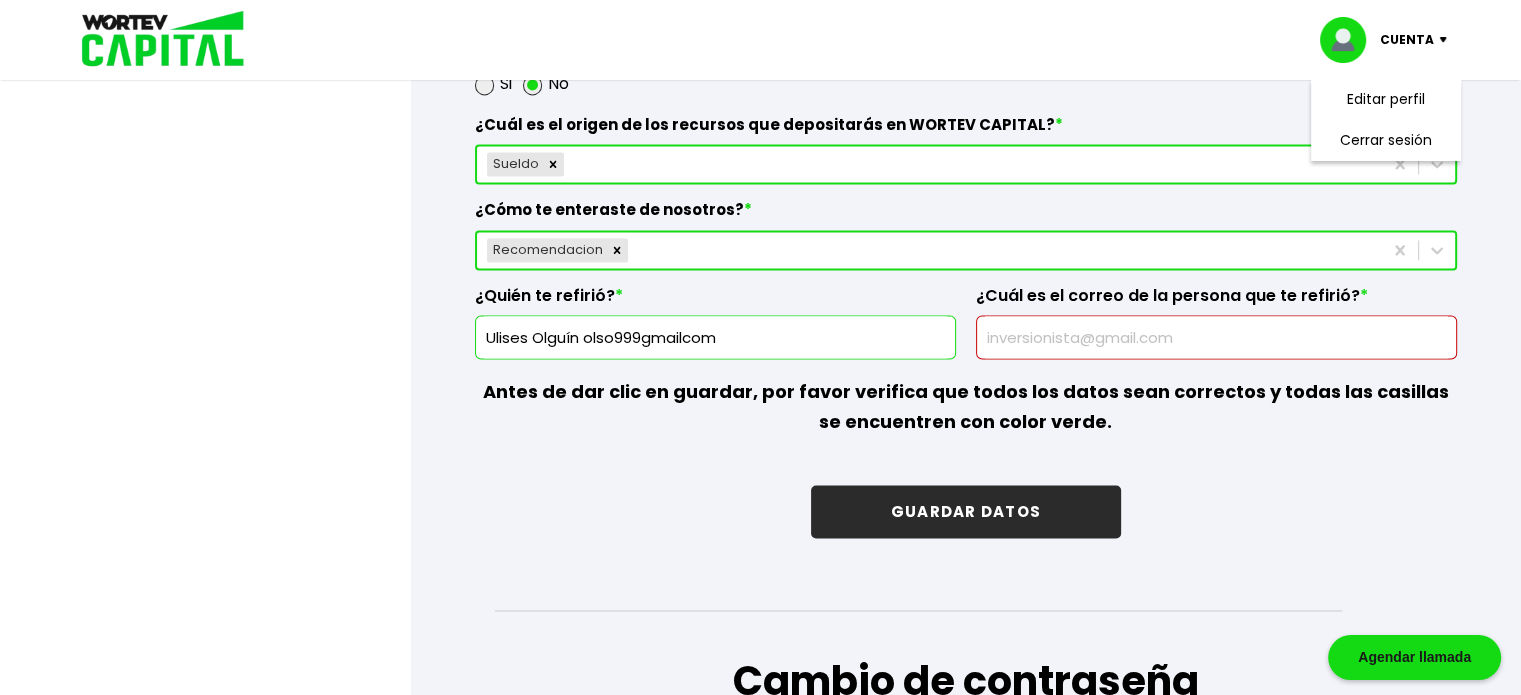 scroll, scrollTop: 2911, scrollLeft: 0, axis: vertical 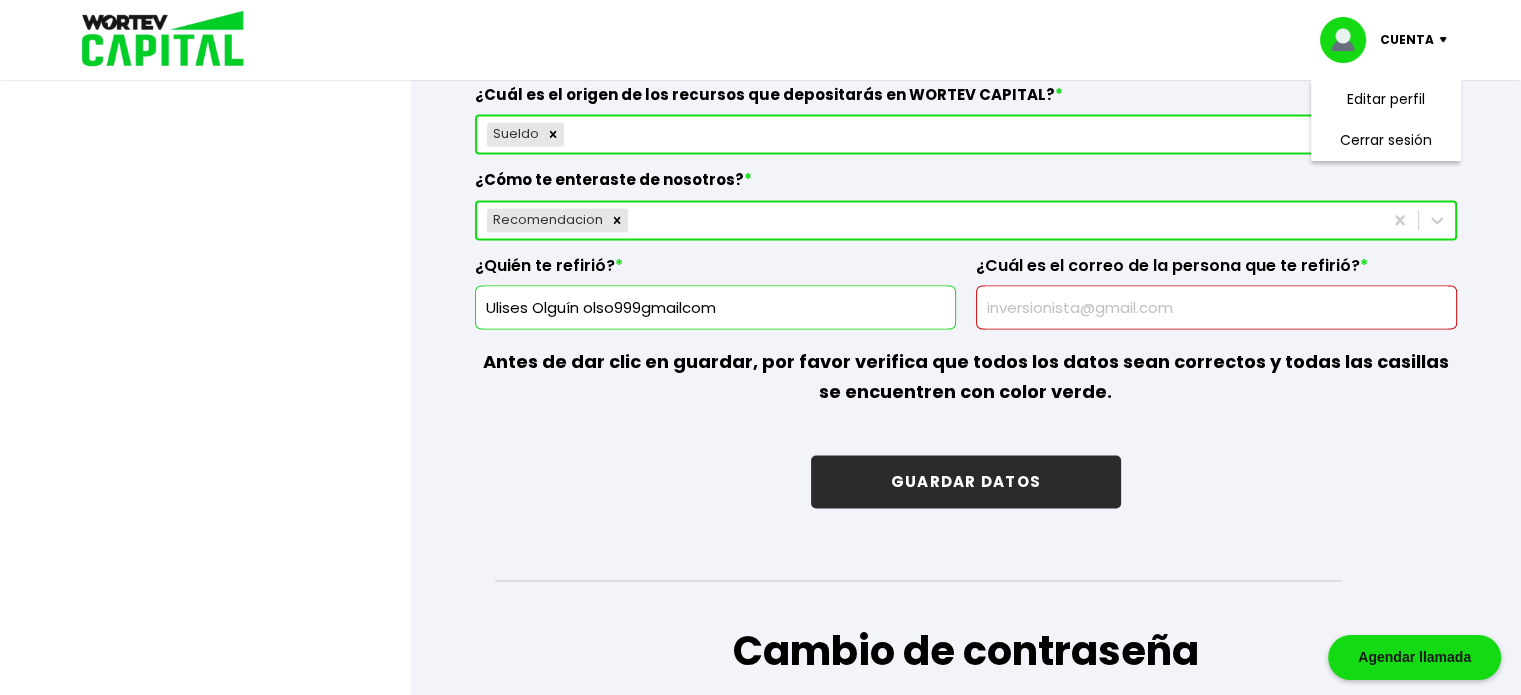 click on "GUARDAR DATOS" at bounding box center (966, 481) 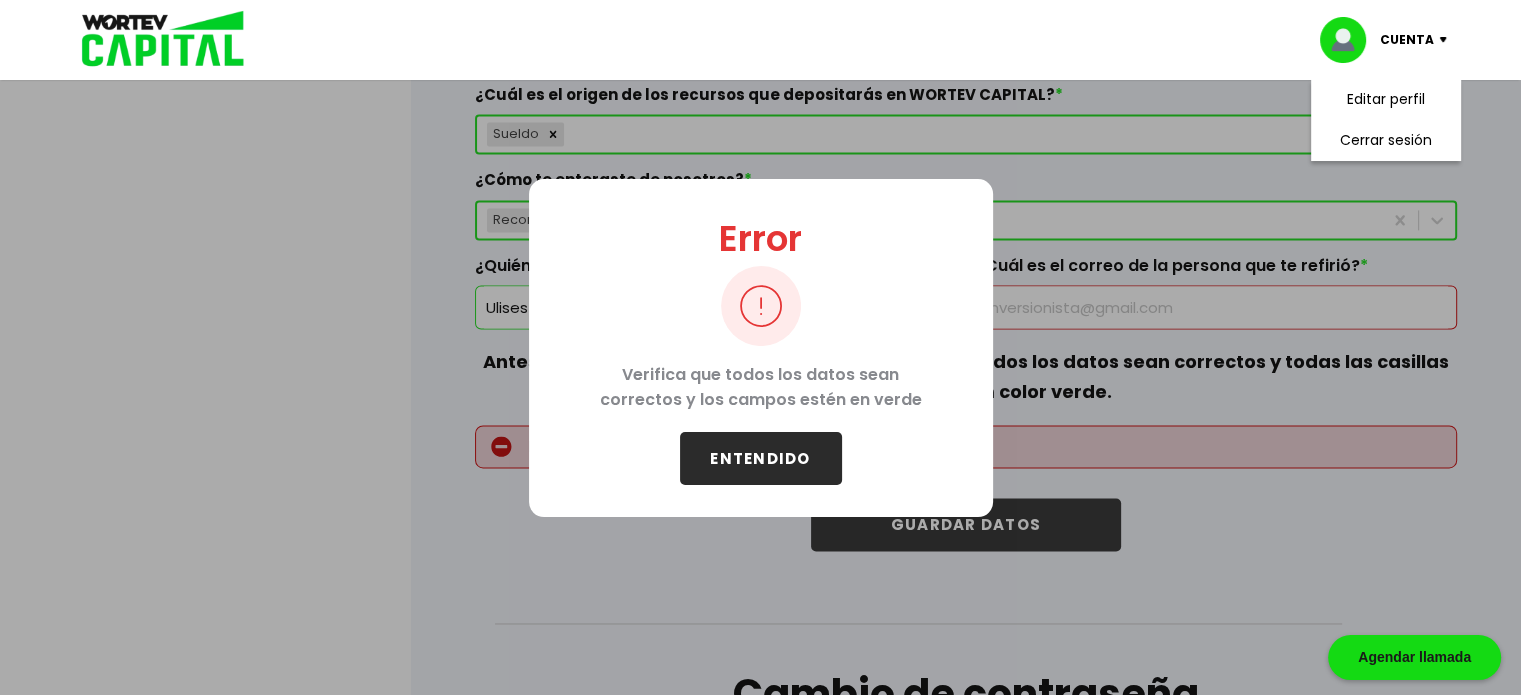 click on "ENTENDIDO" at bounding box center [761, 458] 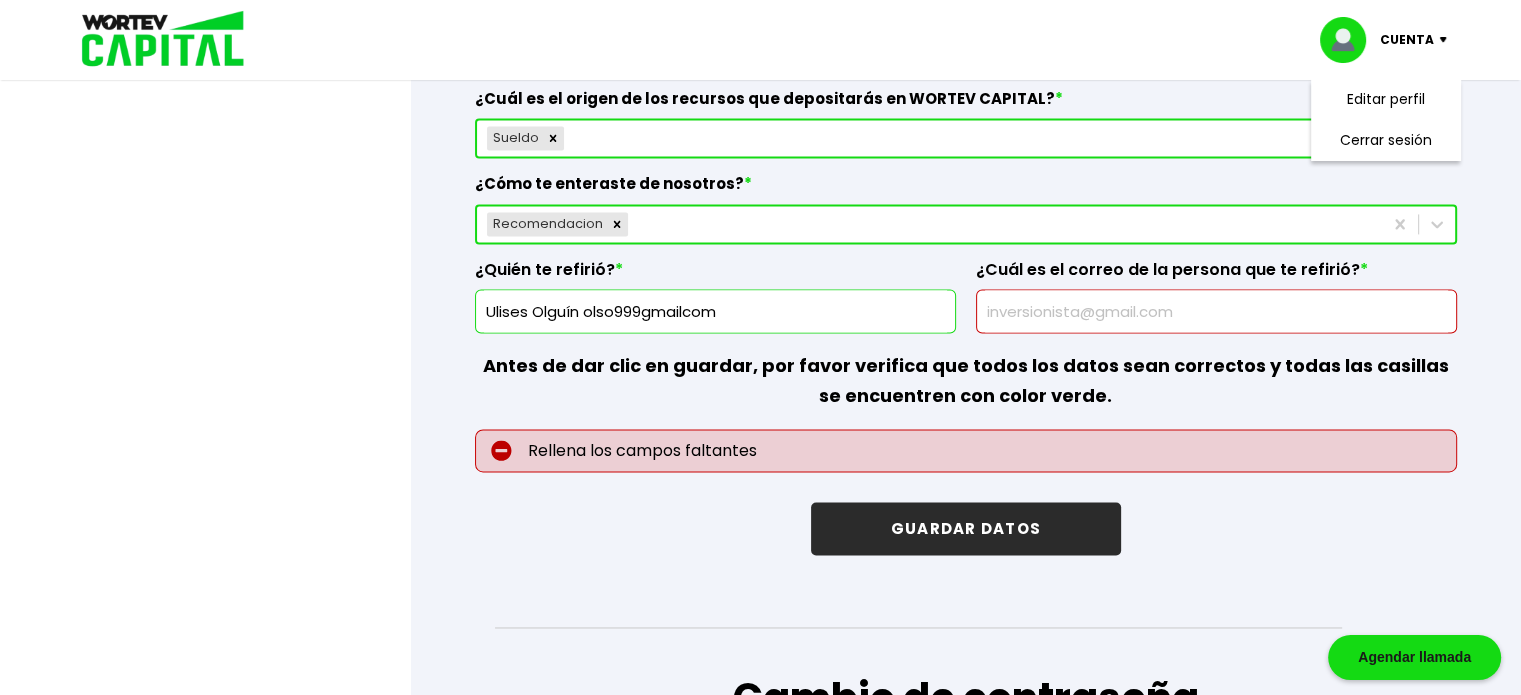 scroll, scrollTop: 2908, scrollLeft: 0, axis: vertical 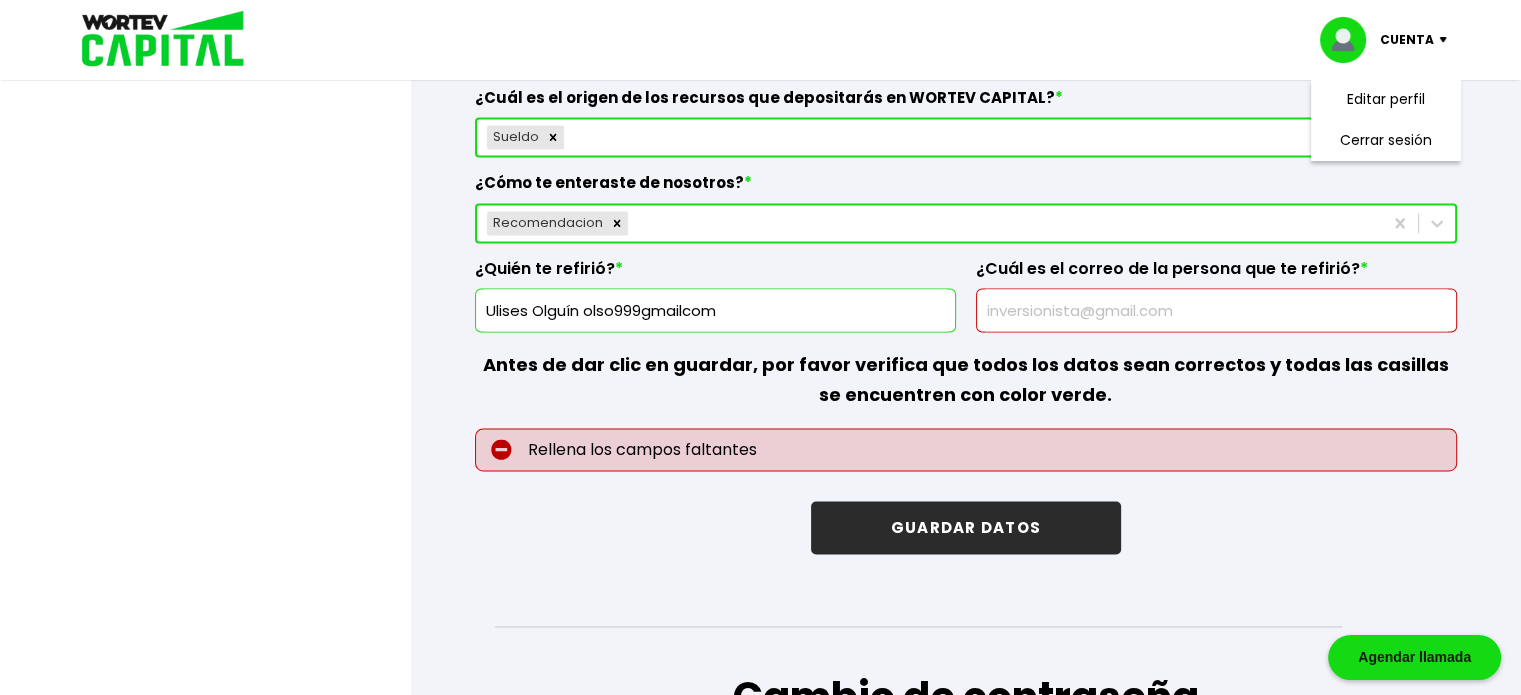 click at bounding box center [1216, 310] 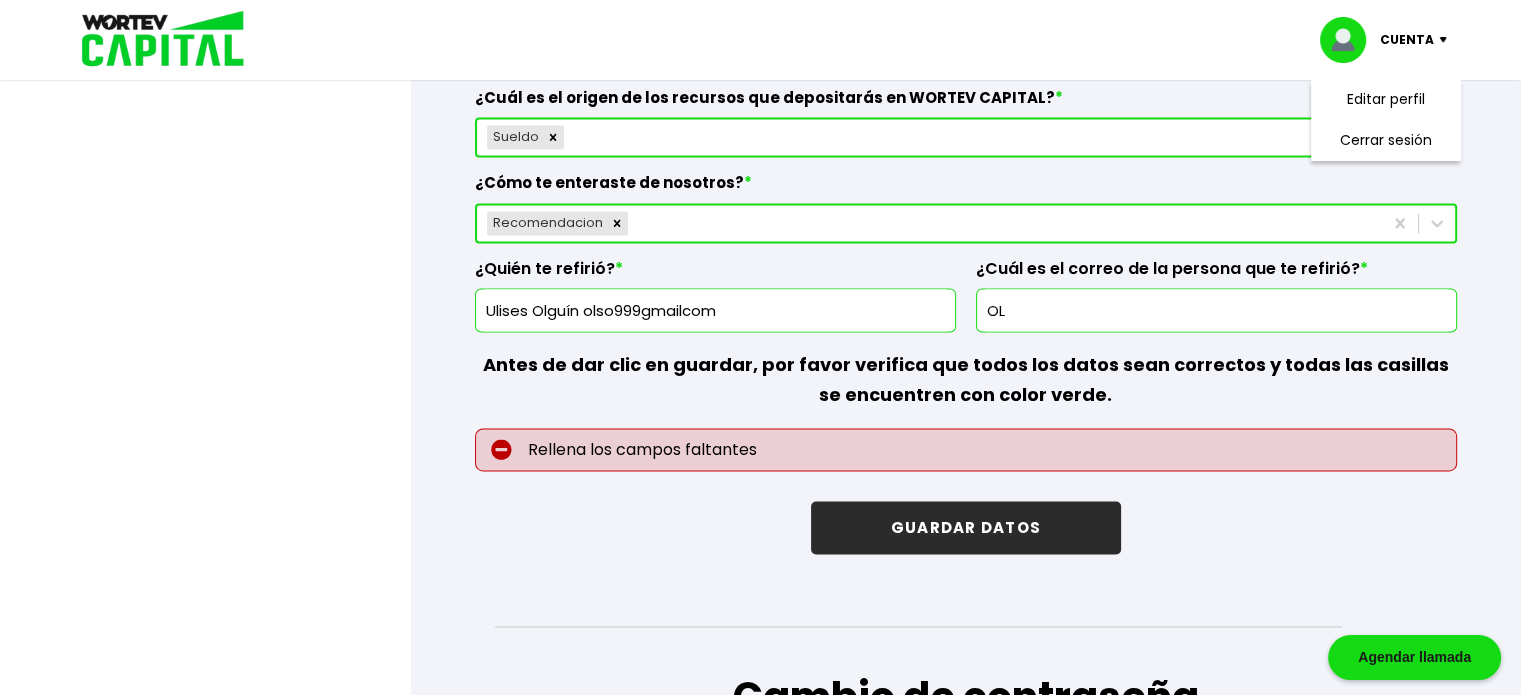 type on "O" 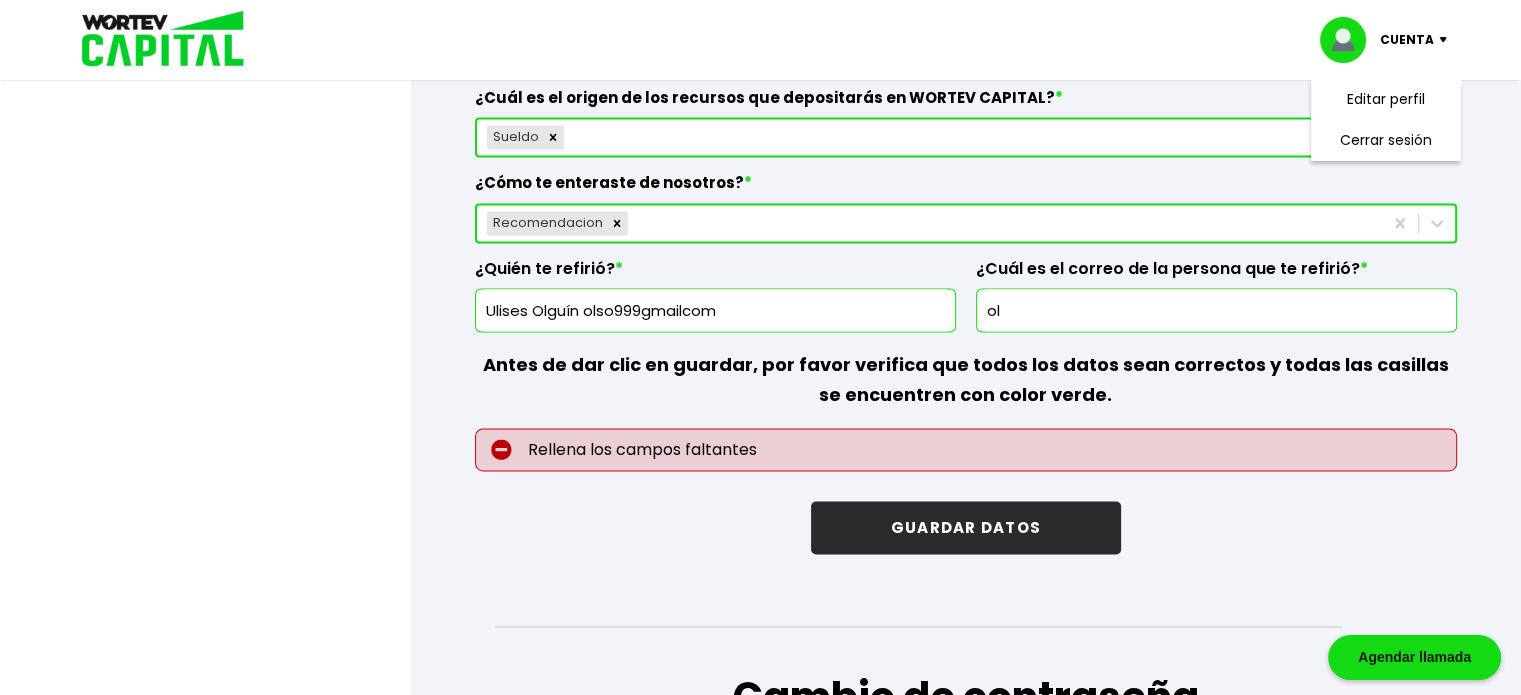 type on "o" 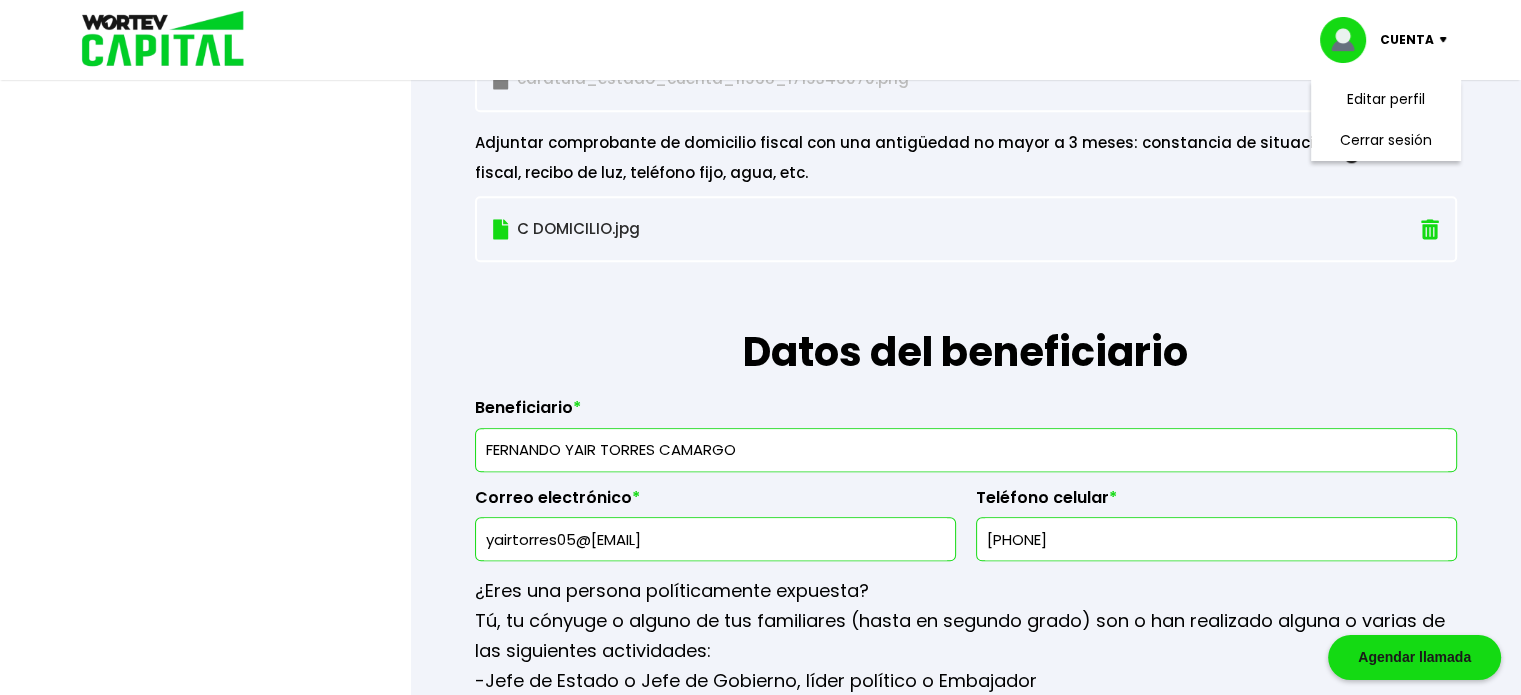scroll, scrollTop: 2132, scrollLeft: 0, axis: vertical 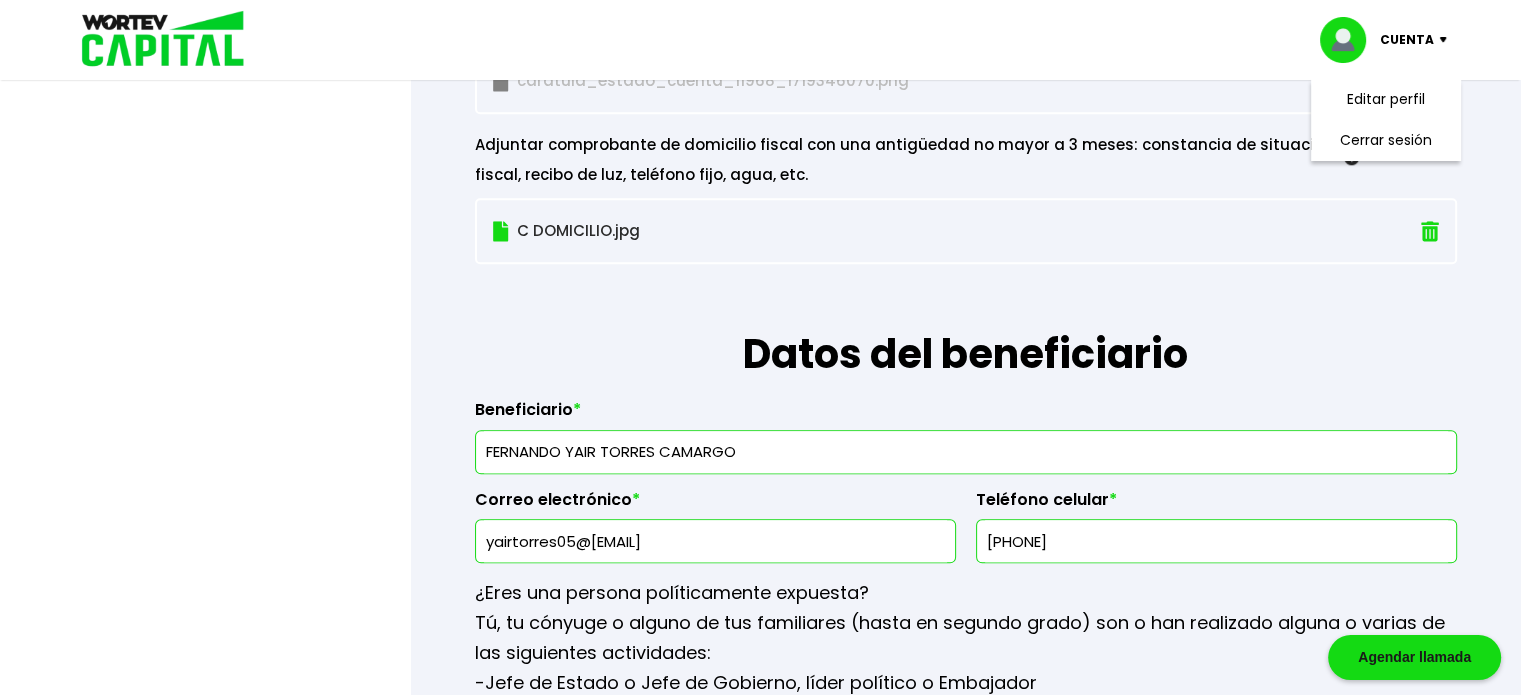 drag, startPoint x: 707, startPoint y: 535, endPoint x: 449, endPoint y: 534, distance: 258.00195 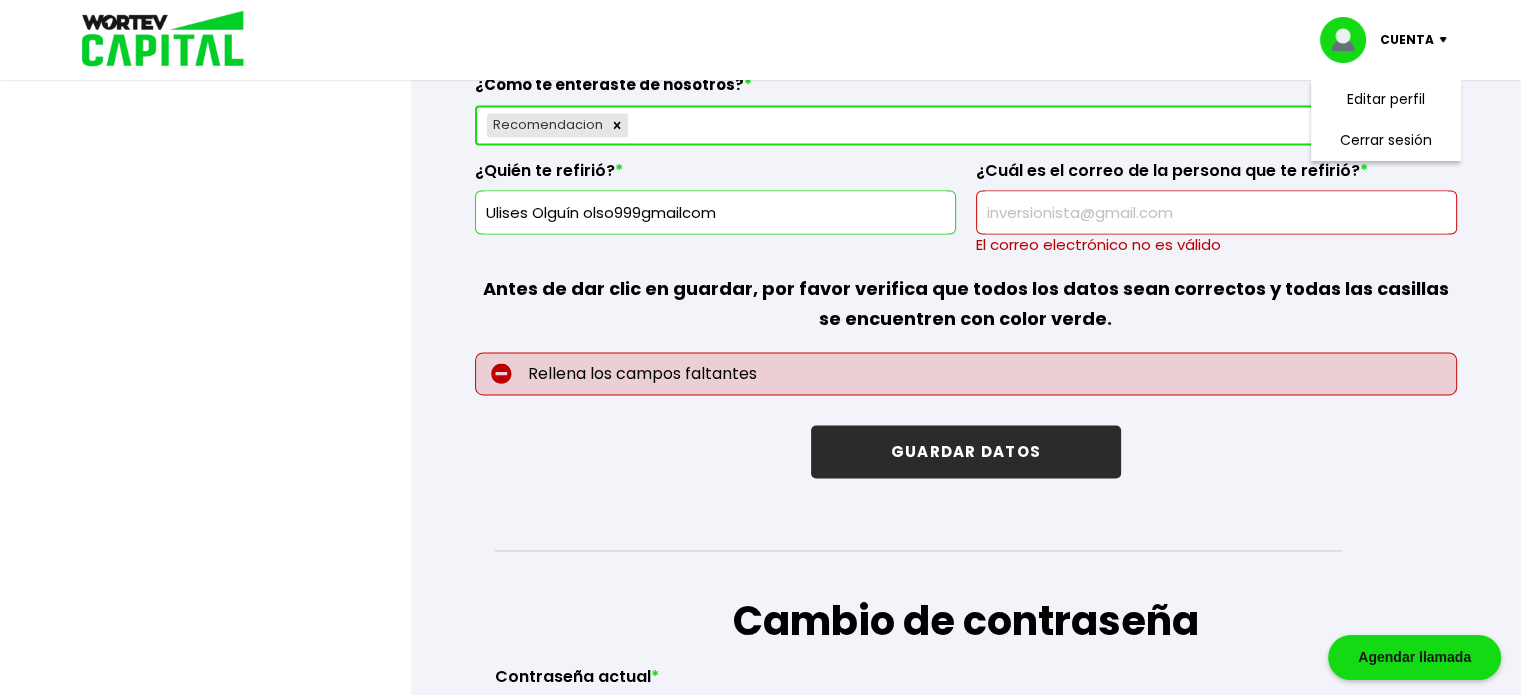 scroll, scrollTop: 2943, scrollLeft: 0, axis: vertical 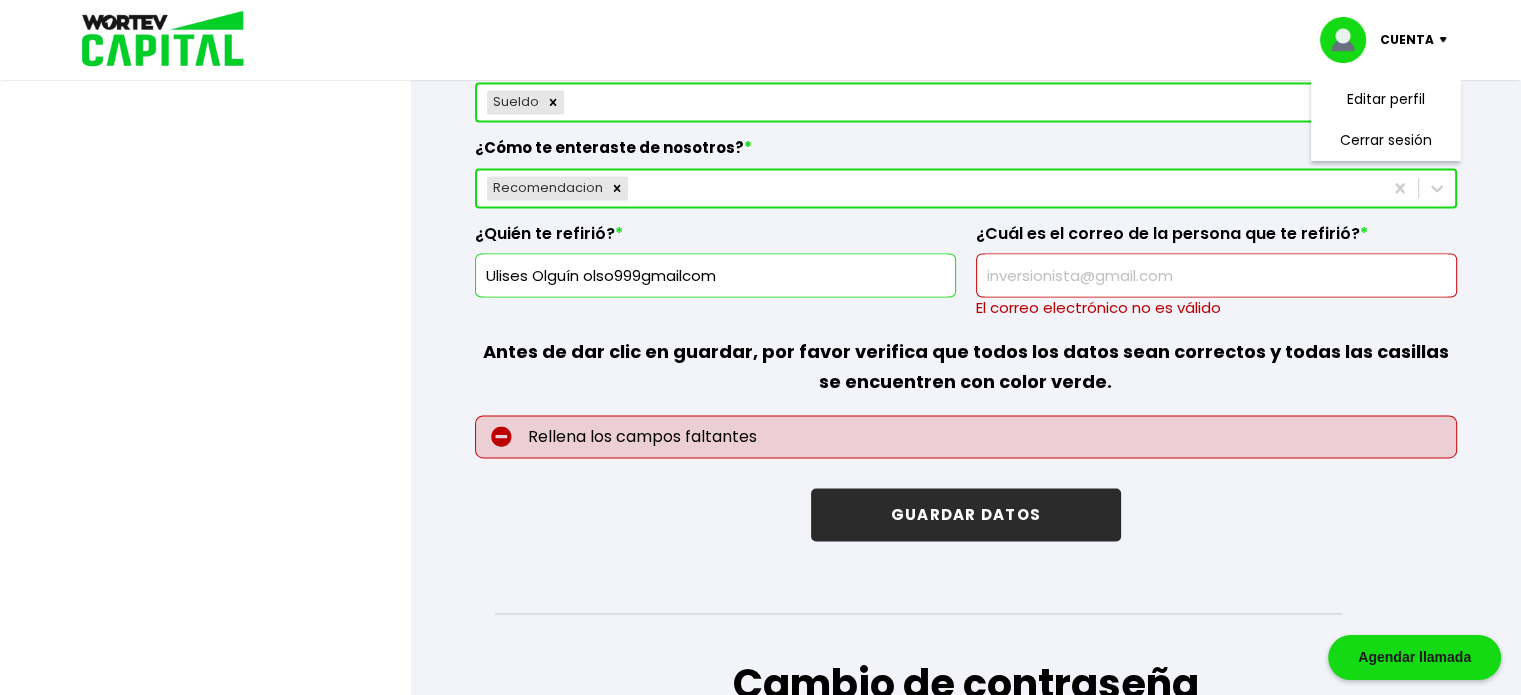 click at bounding box center (1216, 275) 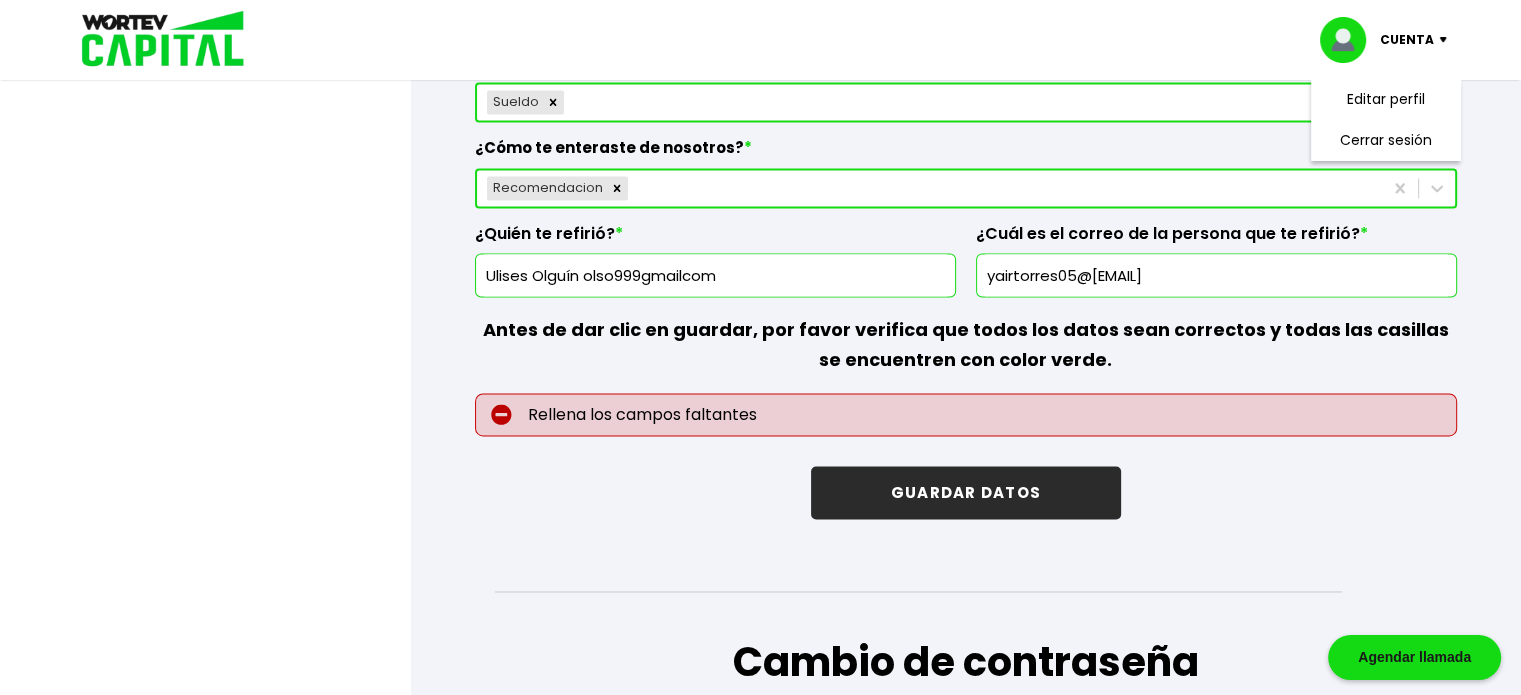 type on "yairtorres05@[EMAIL]" 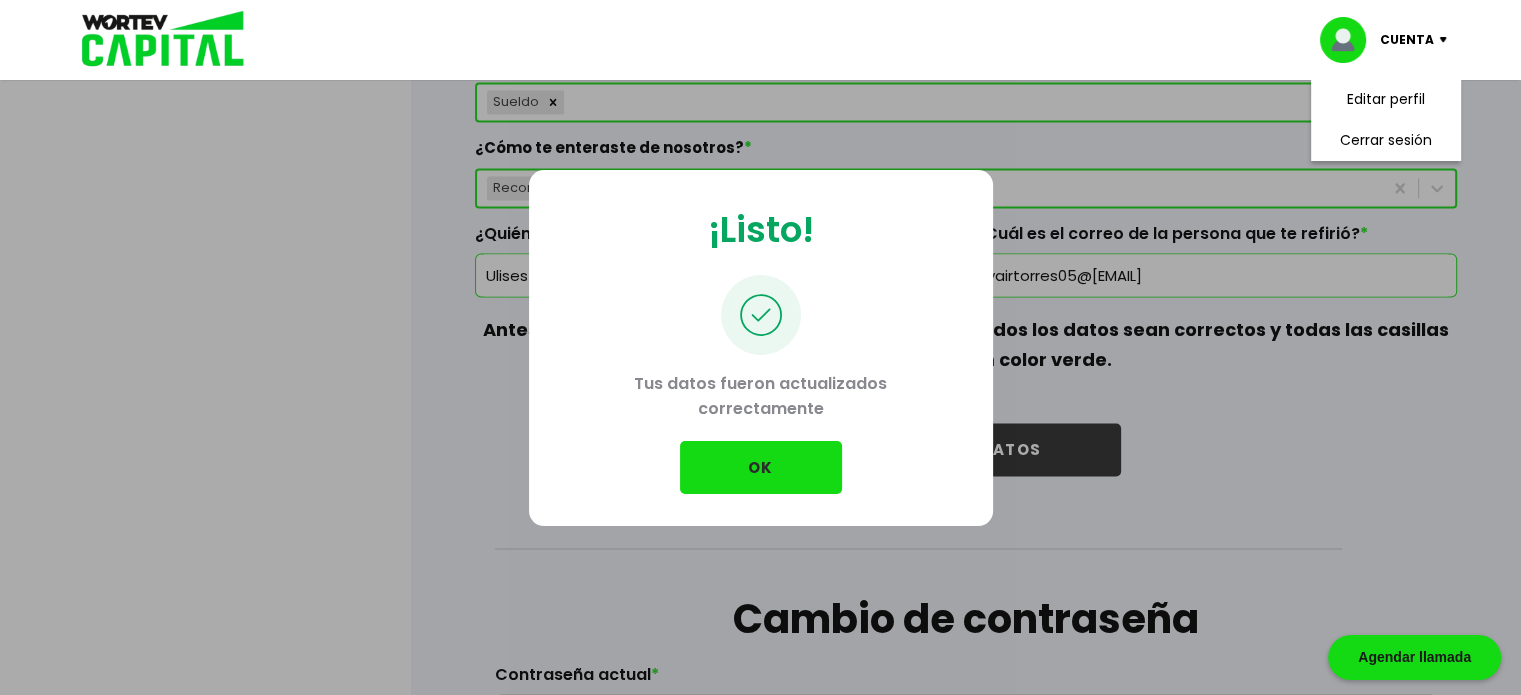 click on "OK" at bounding box center [761, 467] 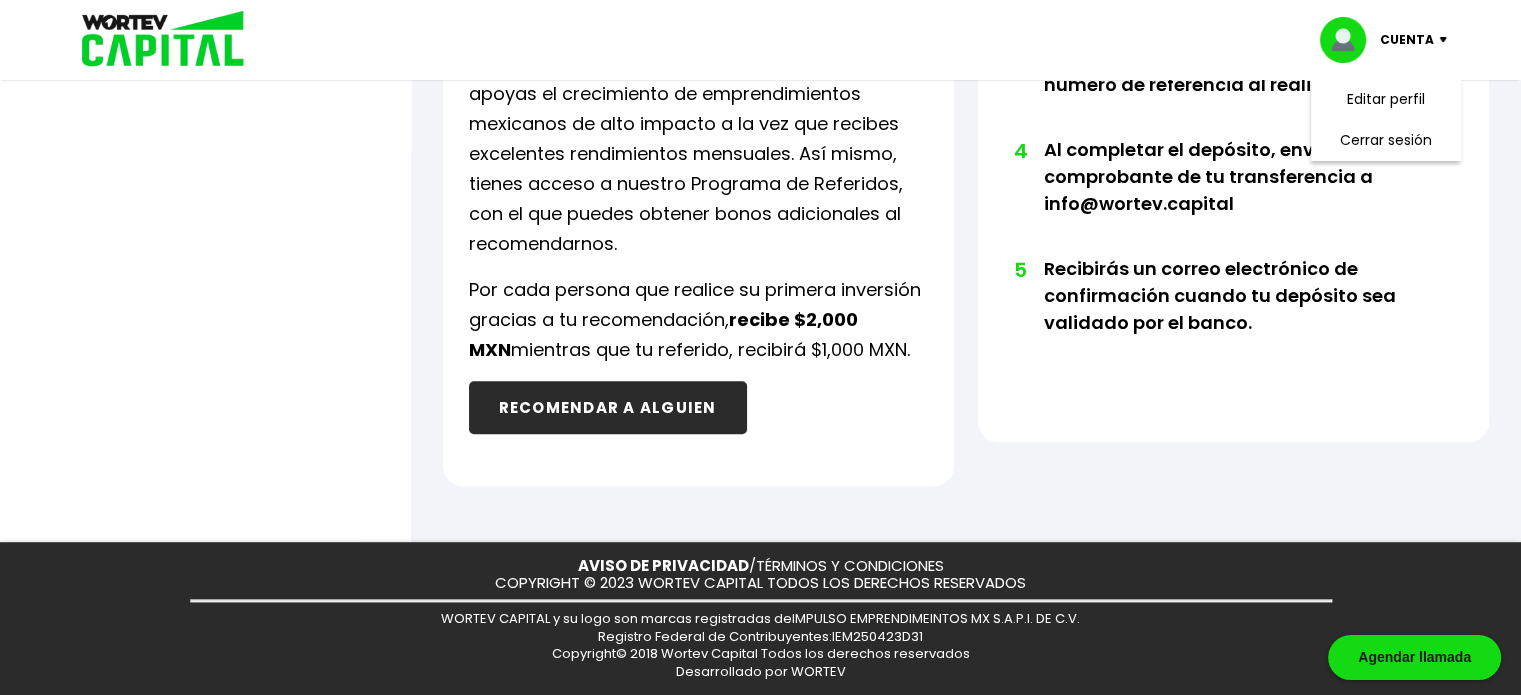 scroll, scrollTop: 0, scrollLeft: 0, axis: both 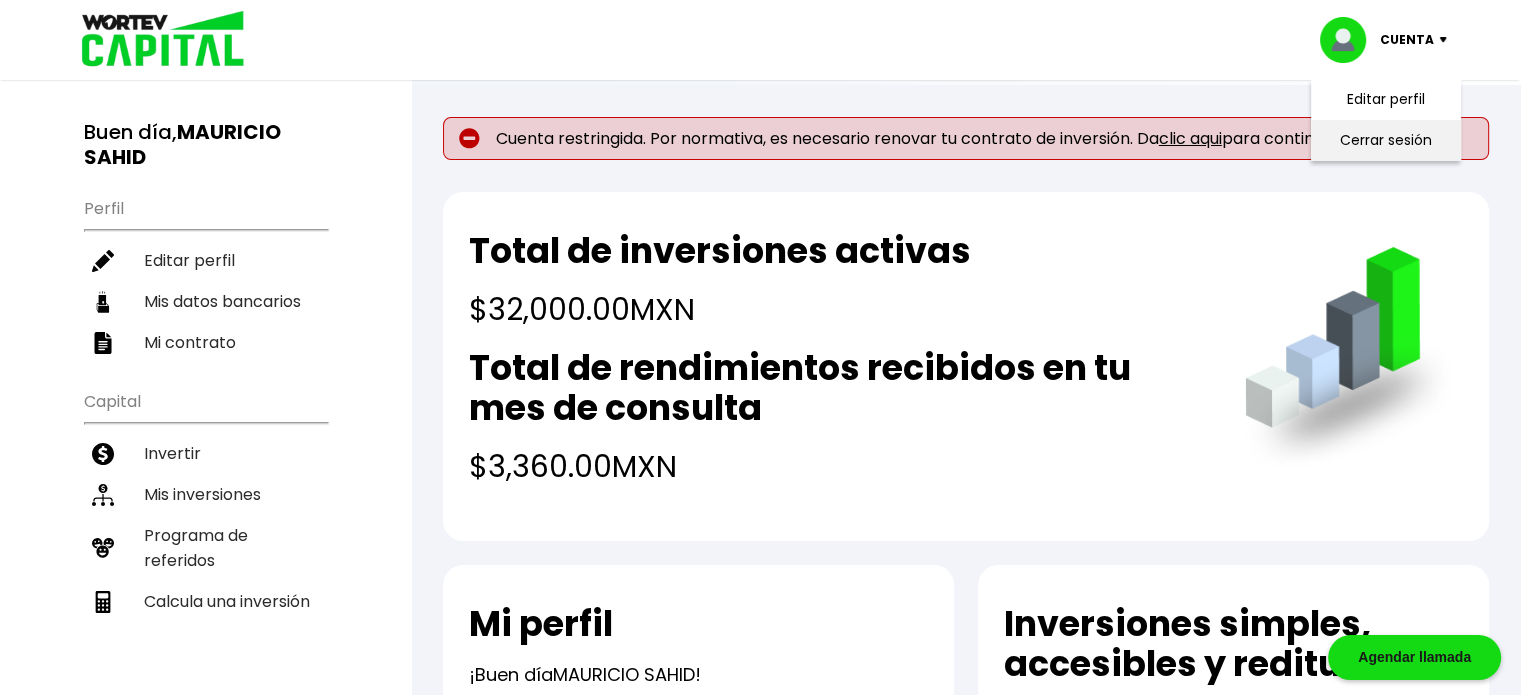 click on "Cerrar sesión" at bounding box center (1386, 140) 